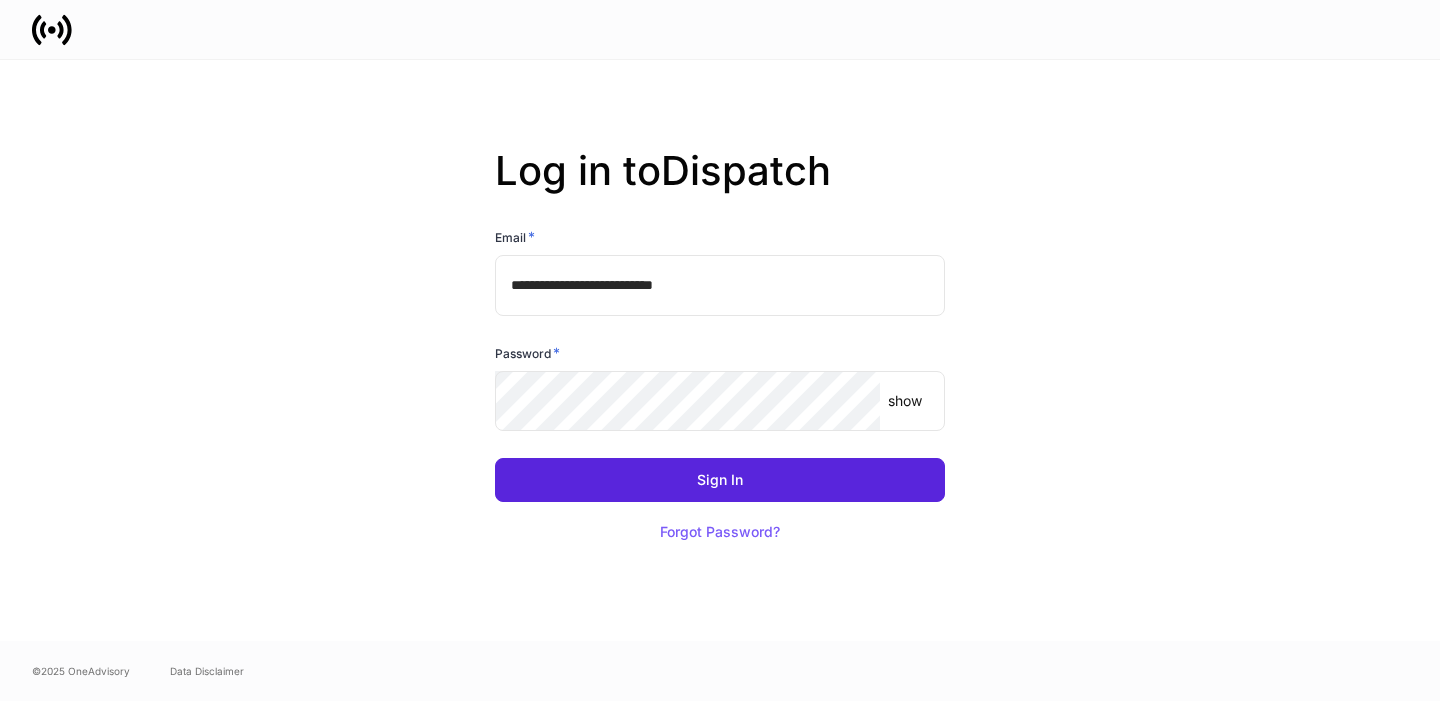 scroll, scrollTop: 0, scrollLeft: 0, axis: both 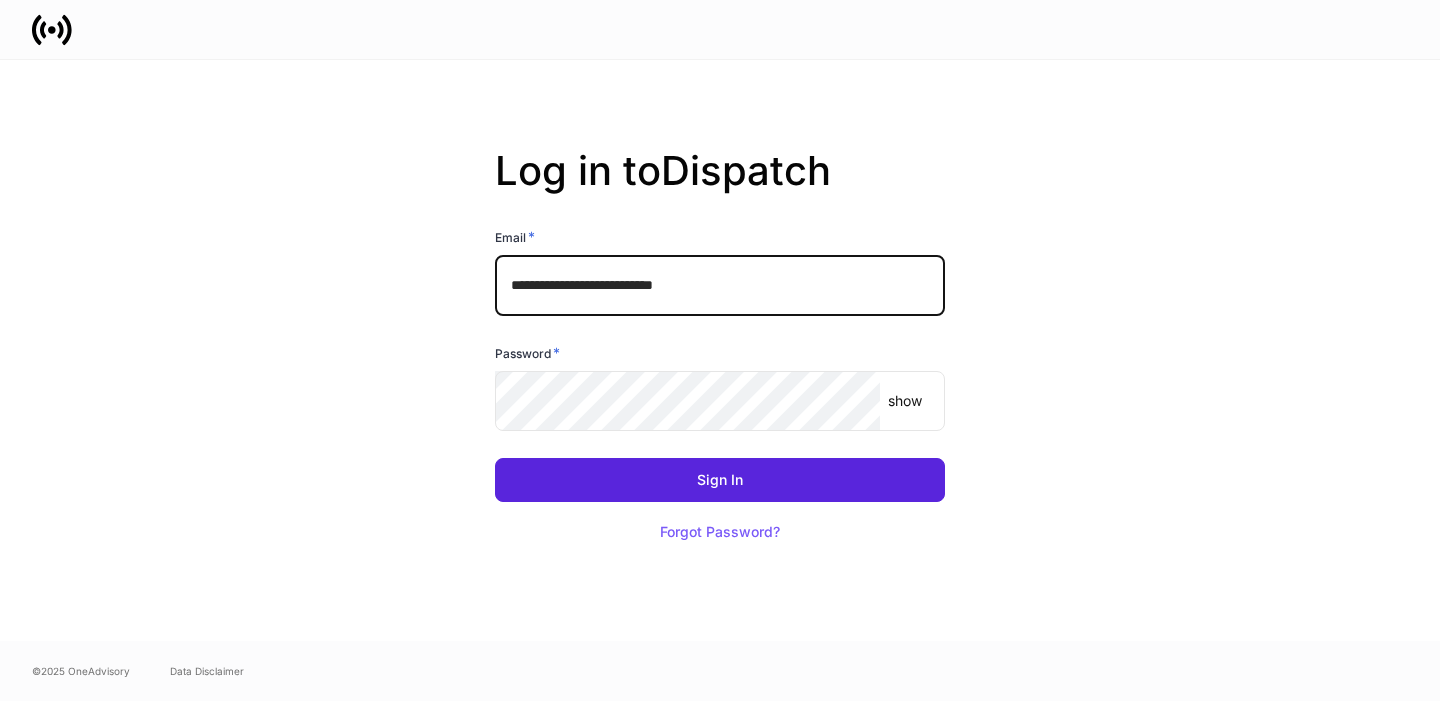 click 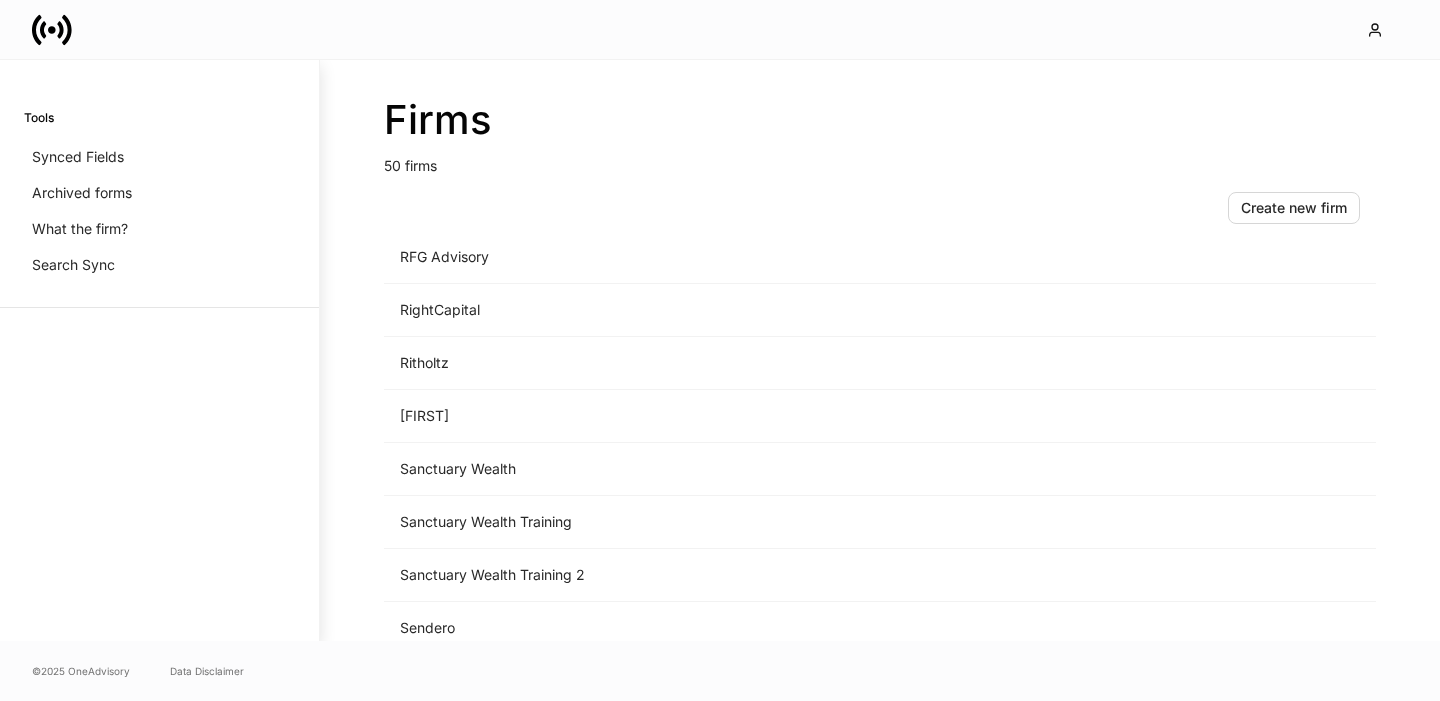 scroll, scrollTop: 2032, scrollLeft: 0, axis: vertical 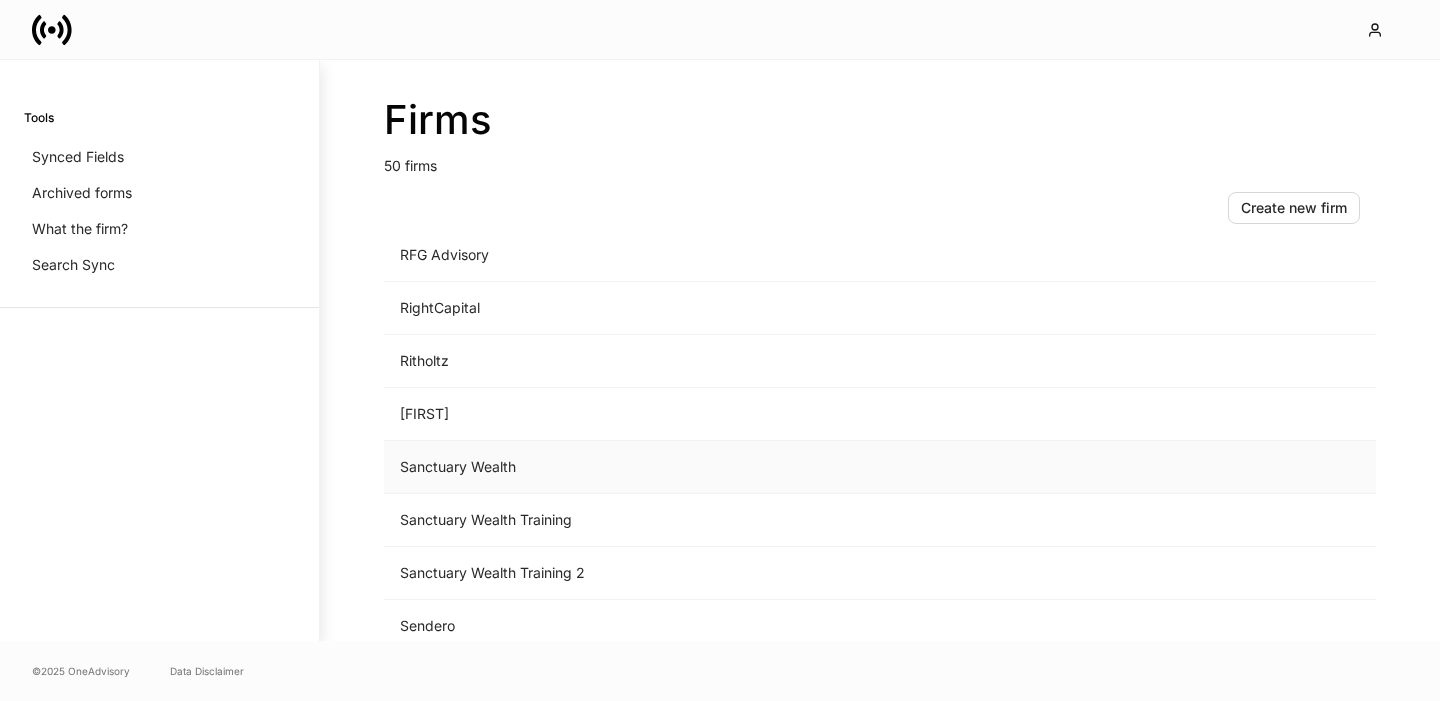 click on "Sanctuary Wealth" at bounding box center [714, 467] 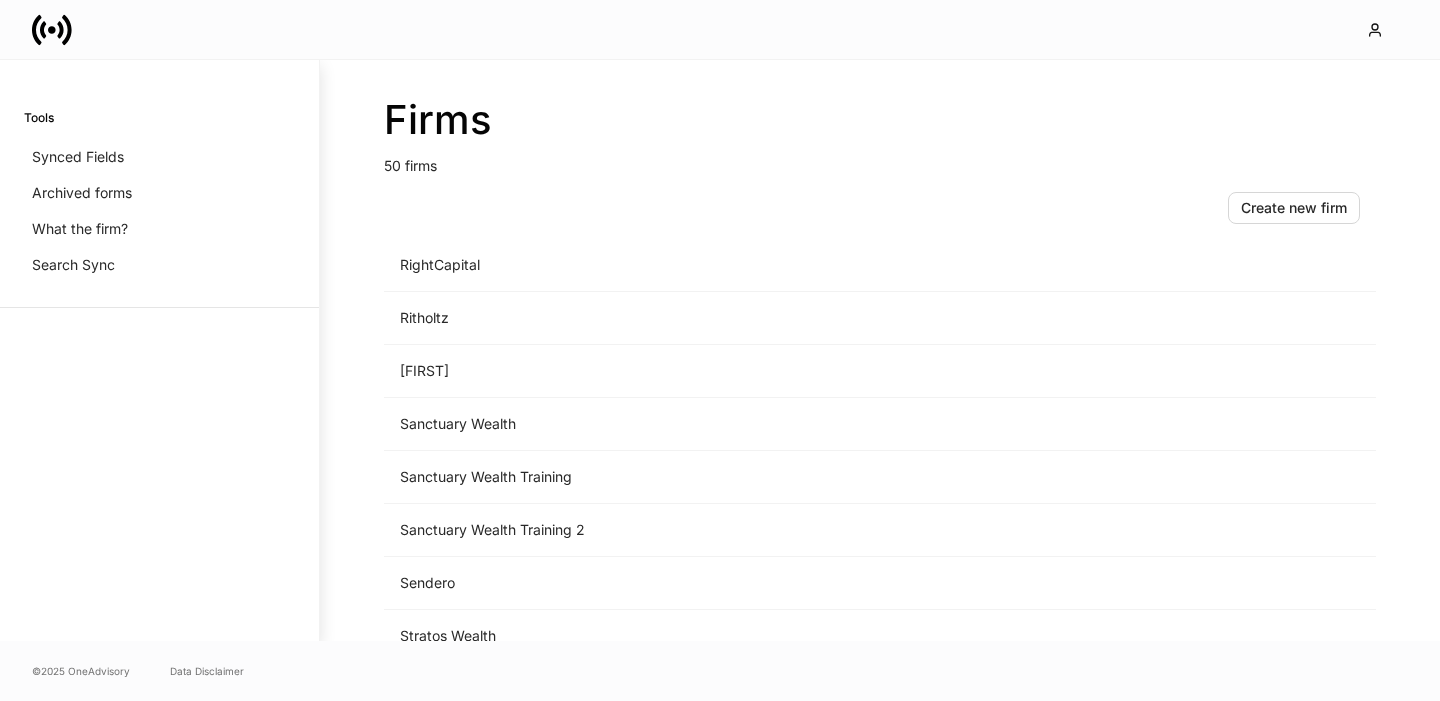 scroll, scrollTop: 2103, scrollLeft: 0, axis: vertical 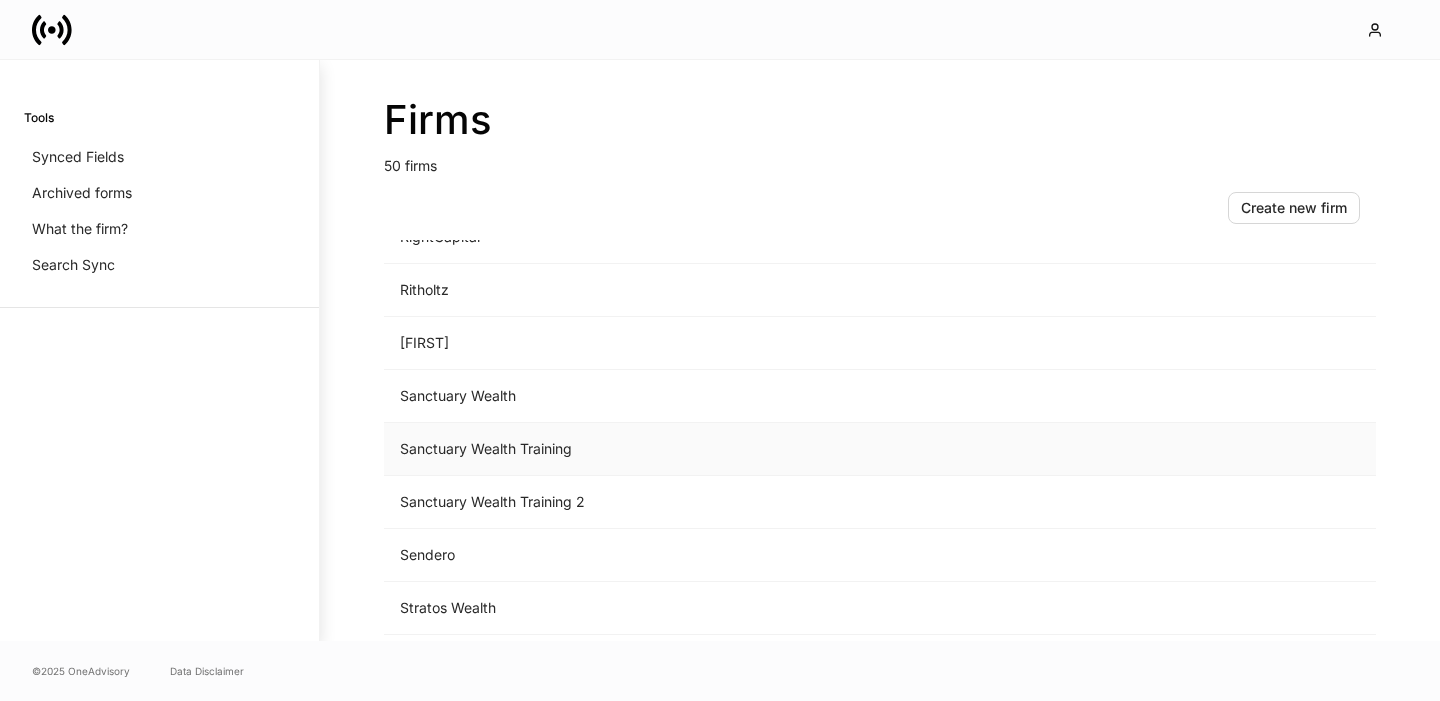 click on "Sanctuary Wealth Training" at bounding box center (714, 449) 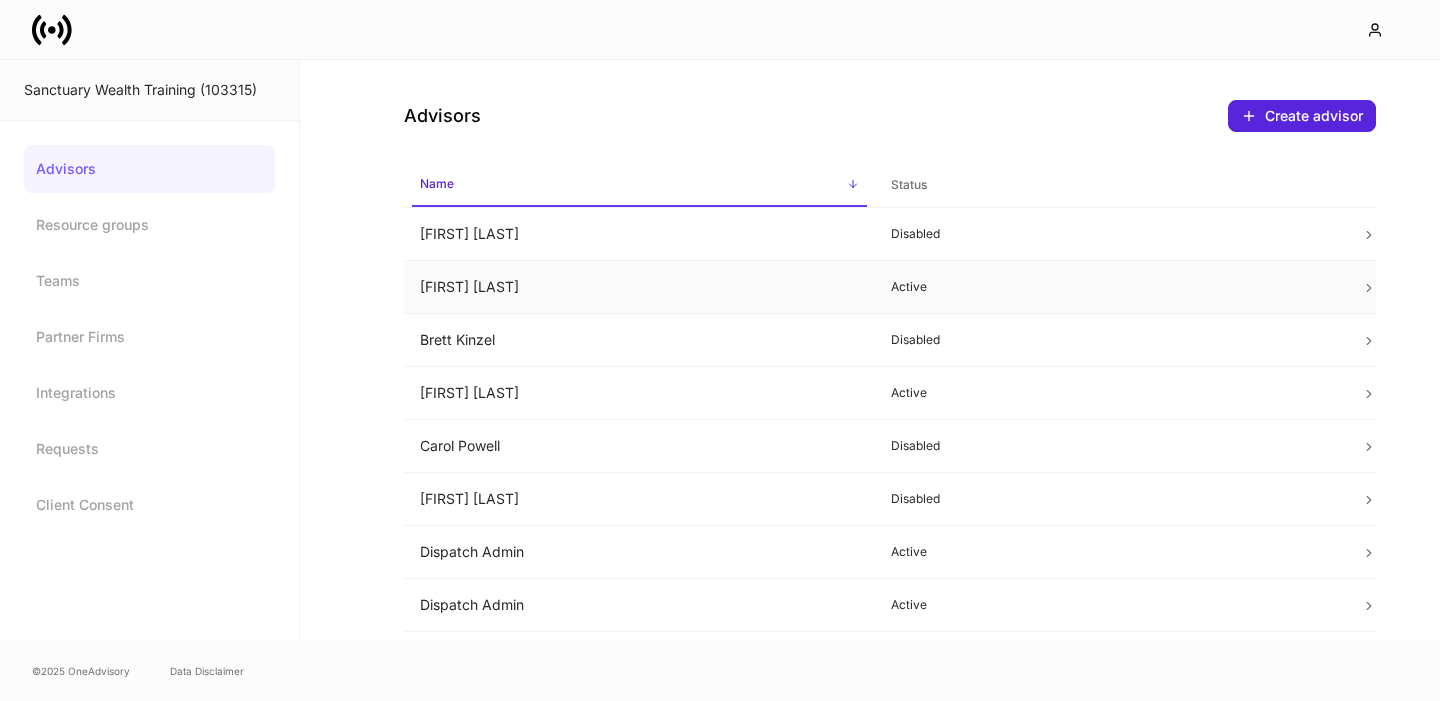 click on "[FIRST] [LAST]" at bounding box center [639, 287] 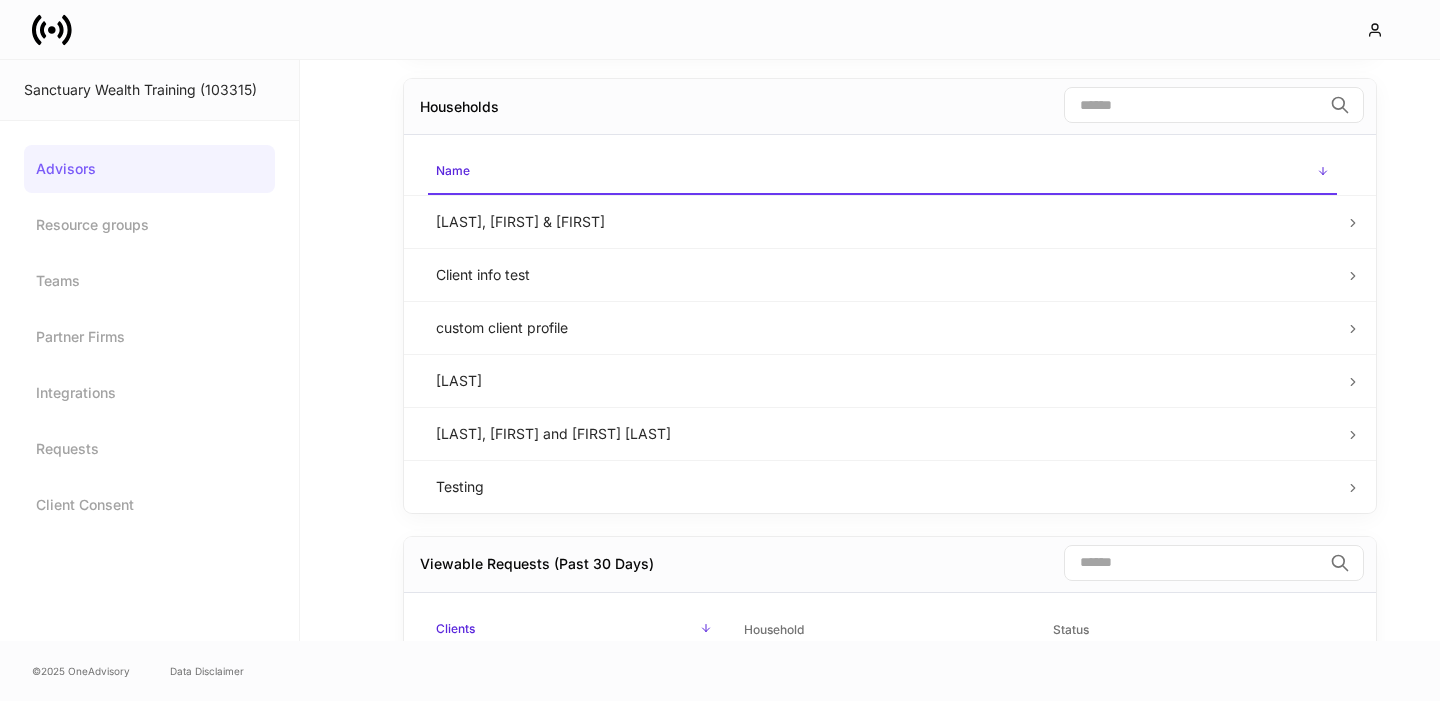 scroll, scrollTop: 0, scrollLeft: 0, axis: both 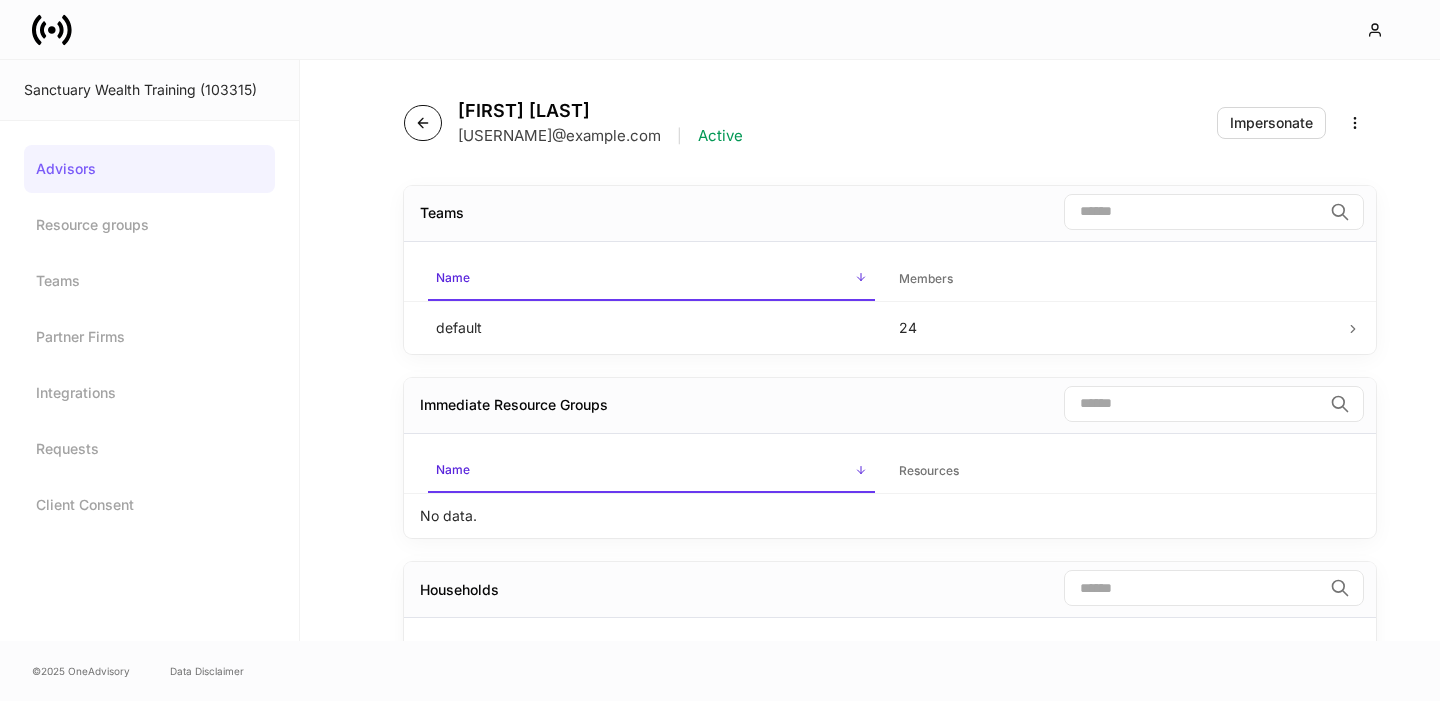 click at bounding box center (423, 123) 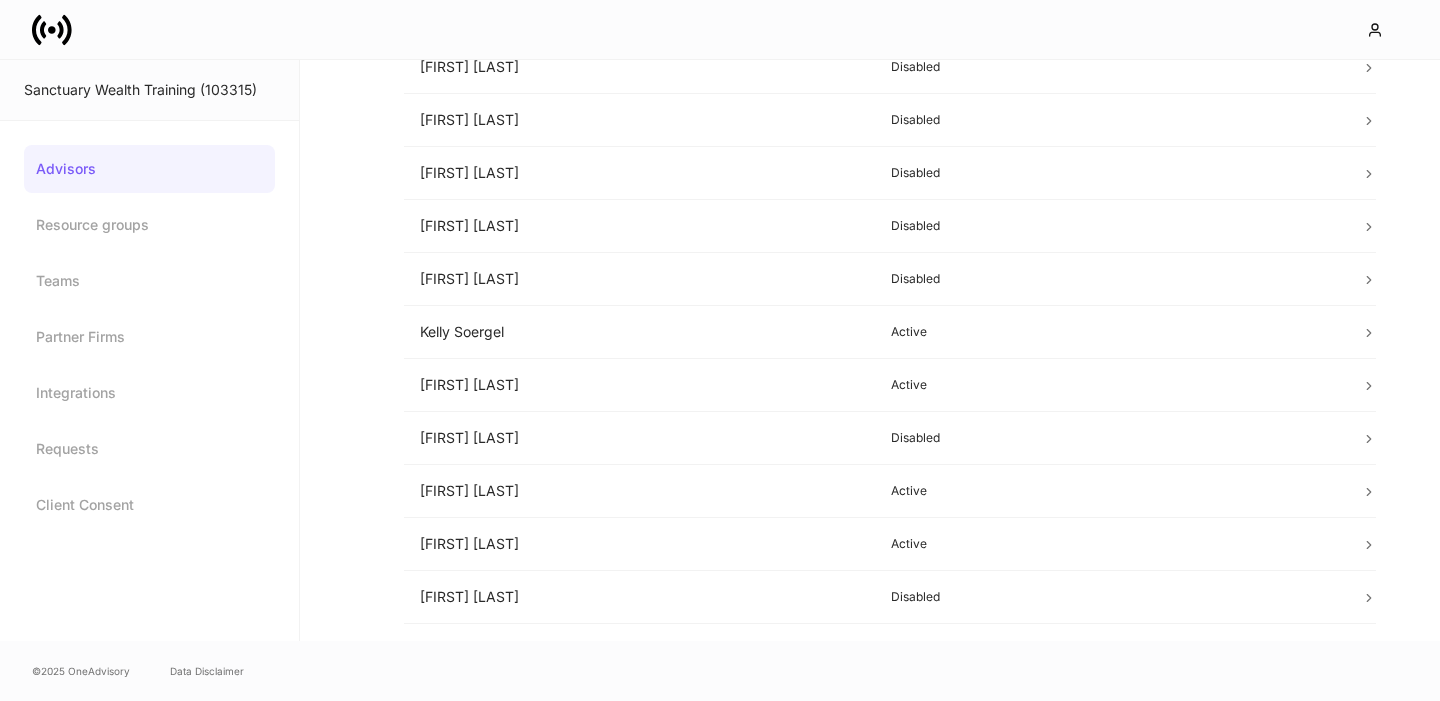 scroll, scrollTop: 601, scrollLeft: 0, axis: vertical 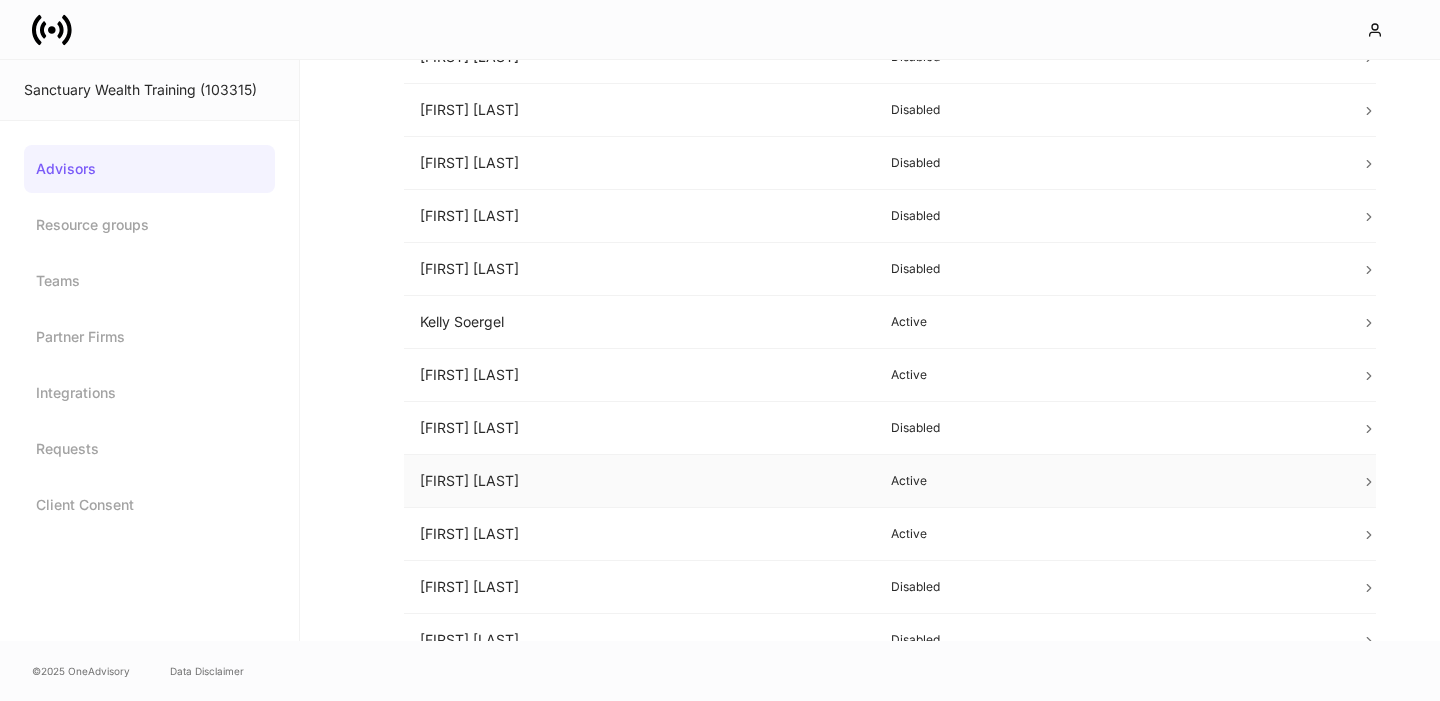 click on "[FIRST] [LAST]" at bounding box center (639, 481) 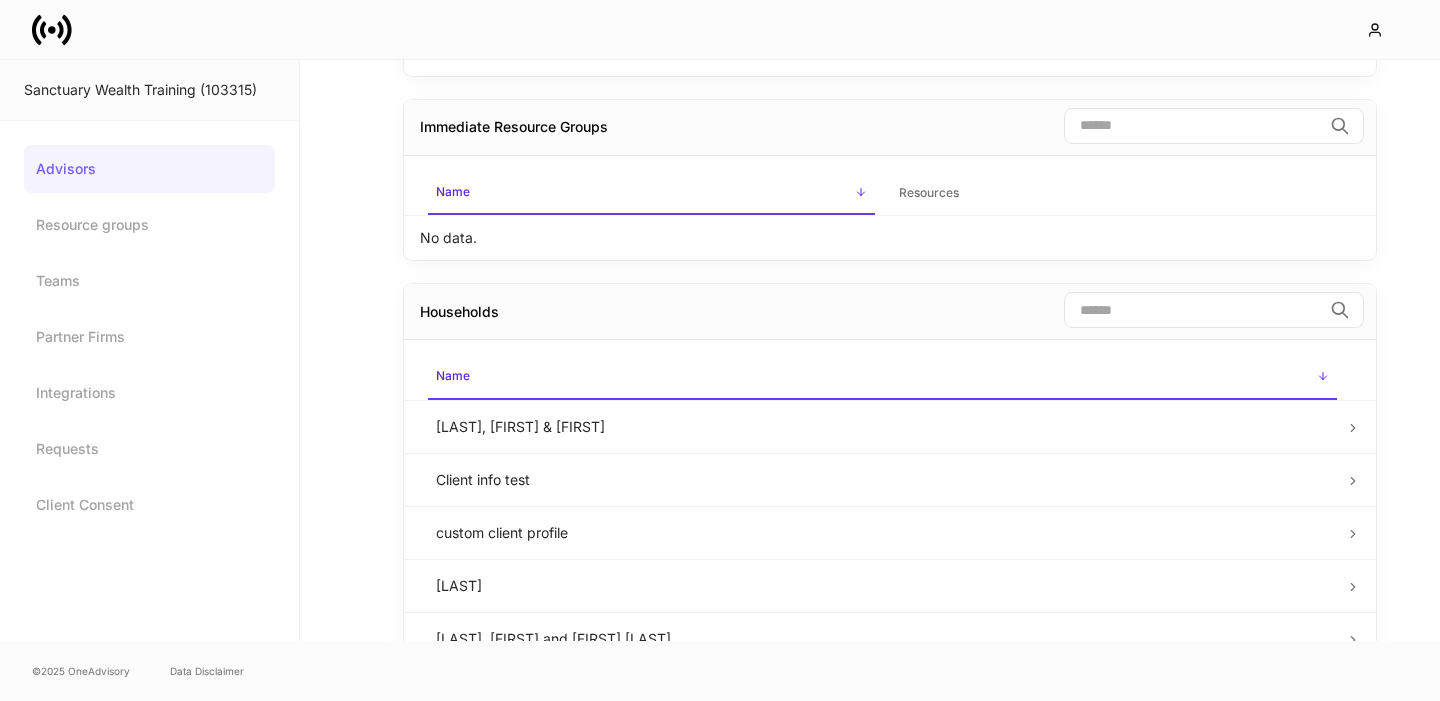 scroll, scrollTop: 0, scrollLeft: 0, axis: both 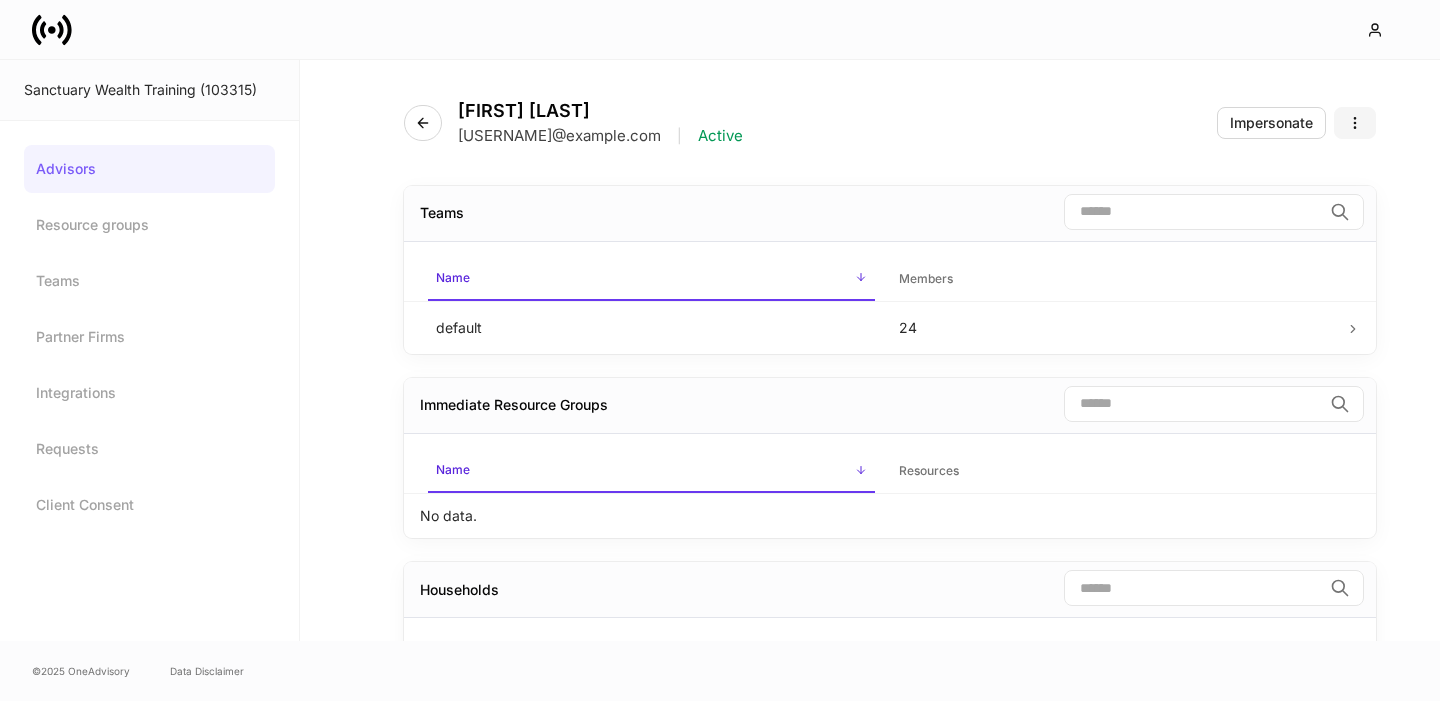 click 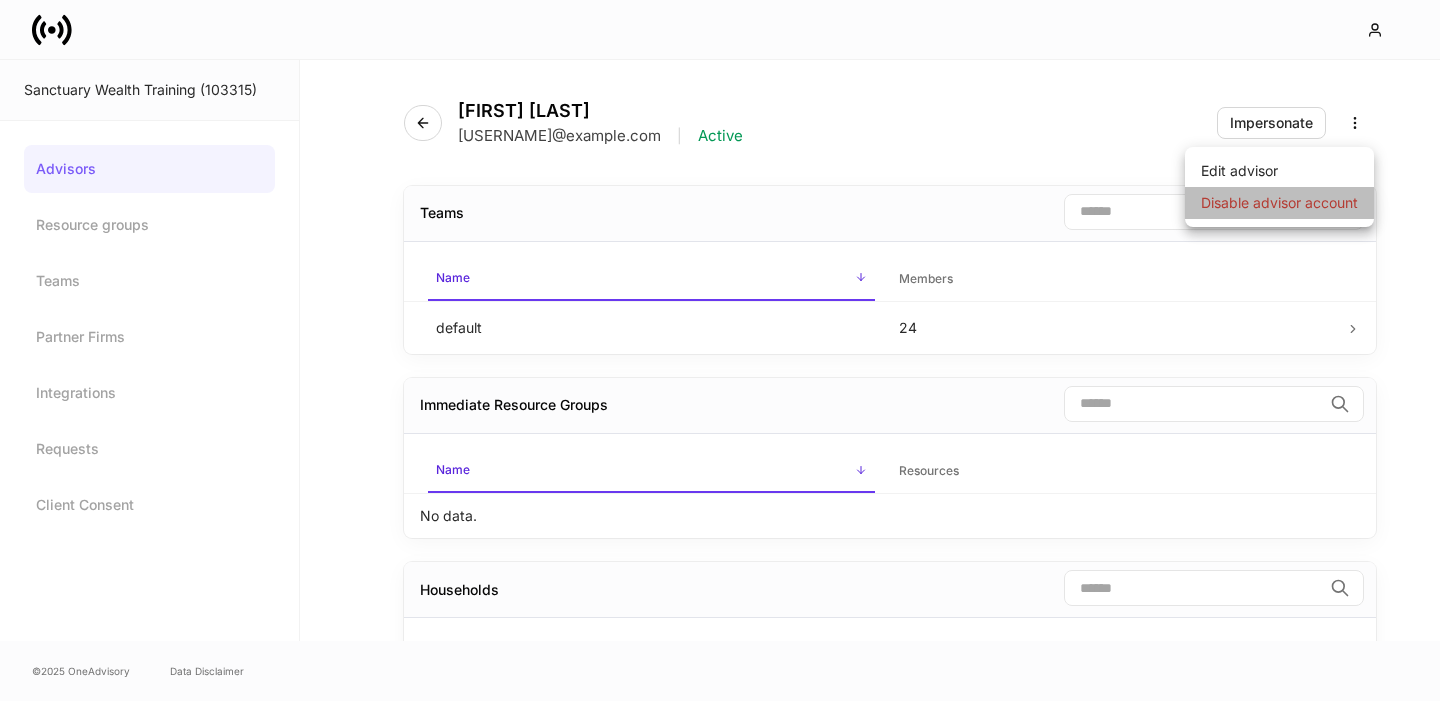 click on "Disable advisor account" at bounding box center [1279, 203] 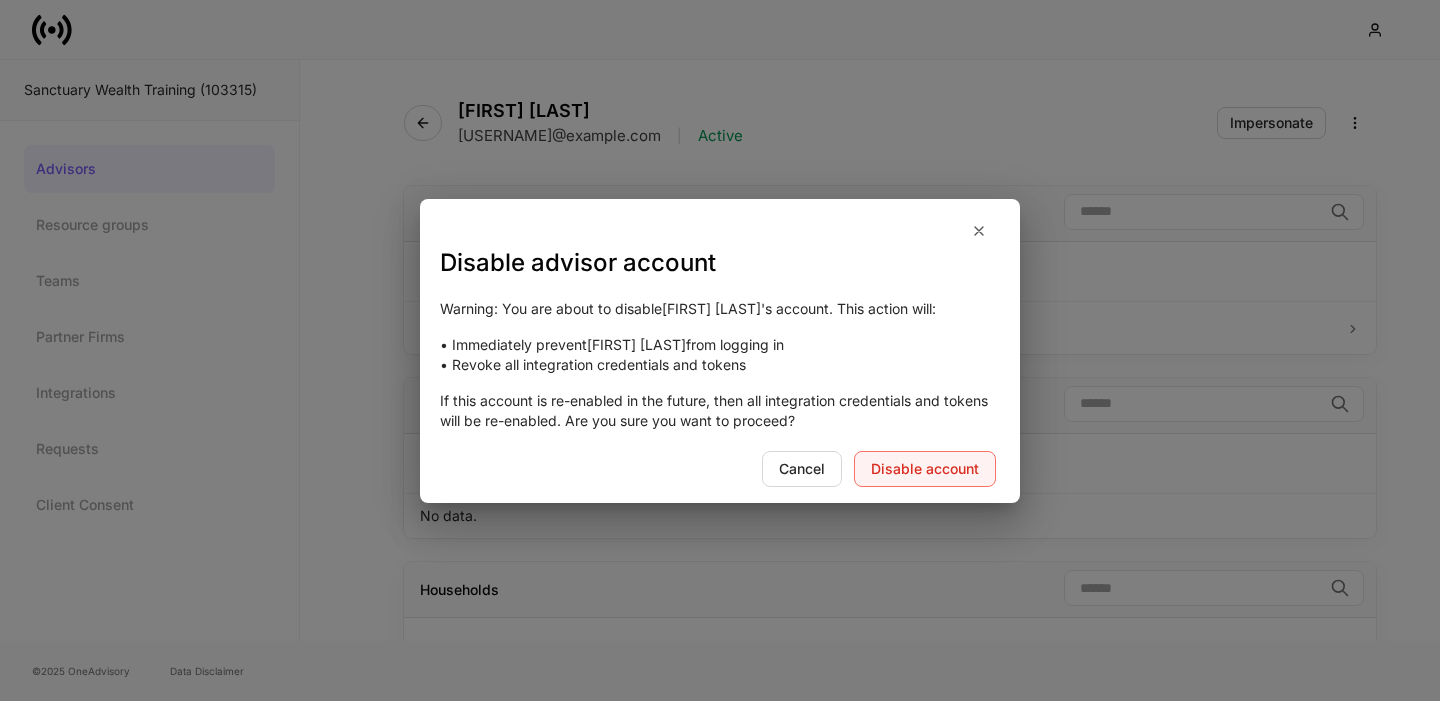 click on "Disable account" at bounding box center [925, 469] 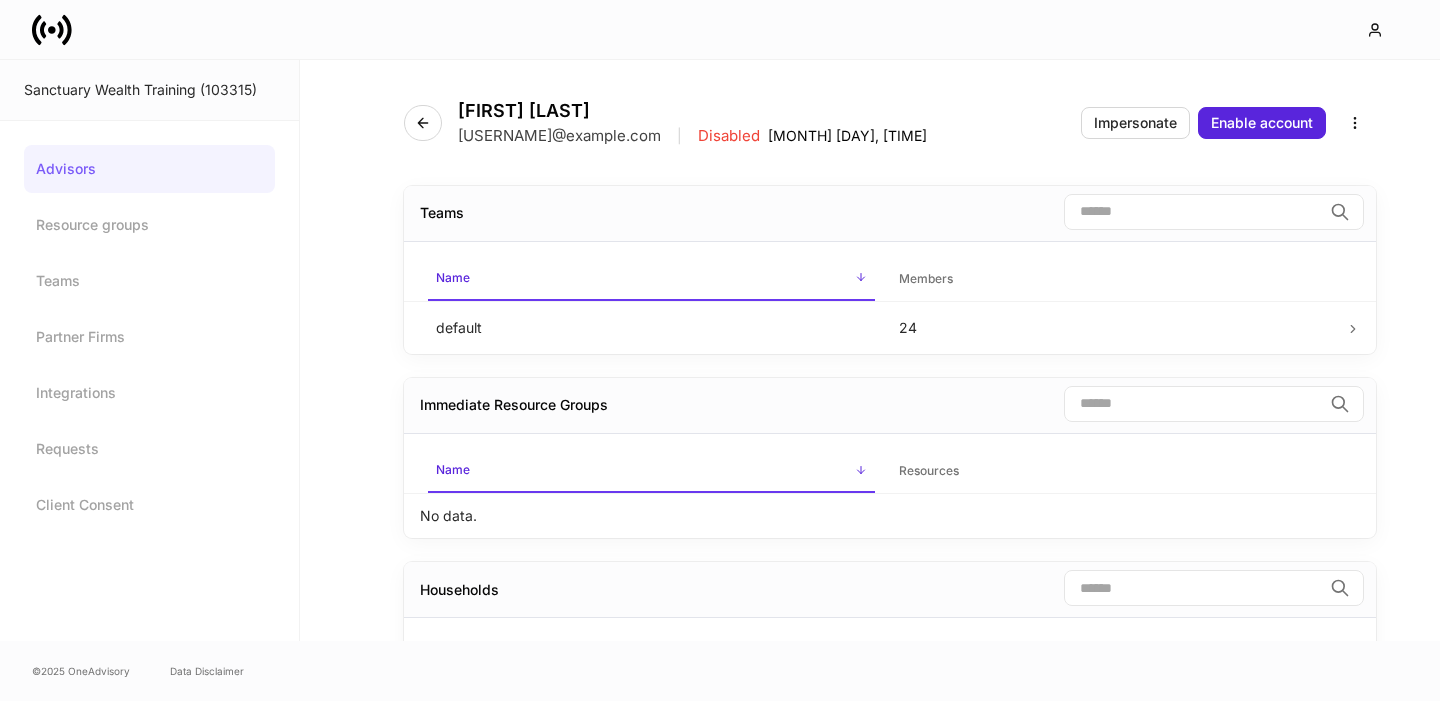 click on "Advisors" at bounding box center [149, 169] 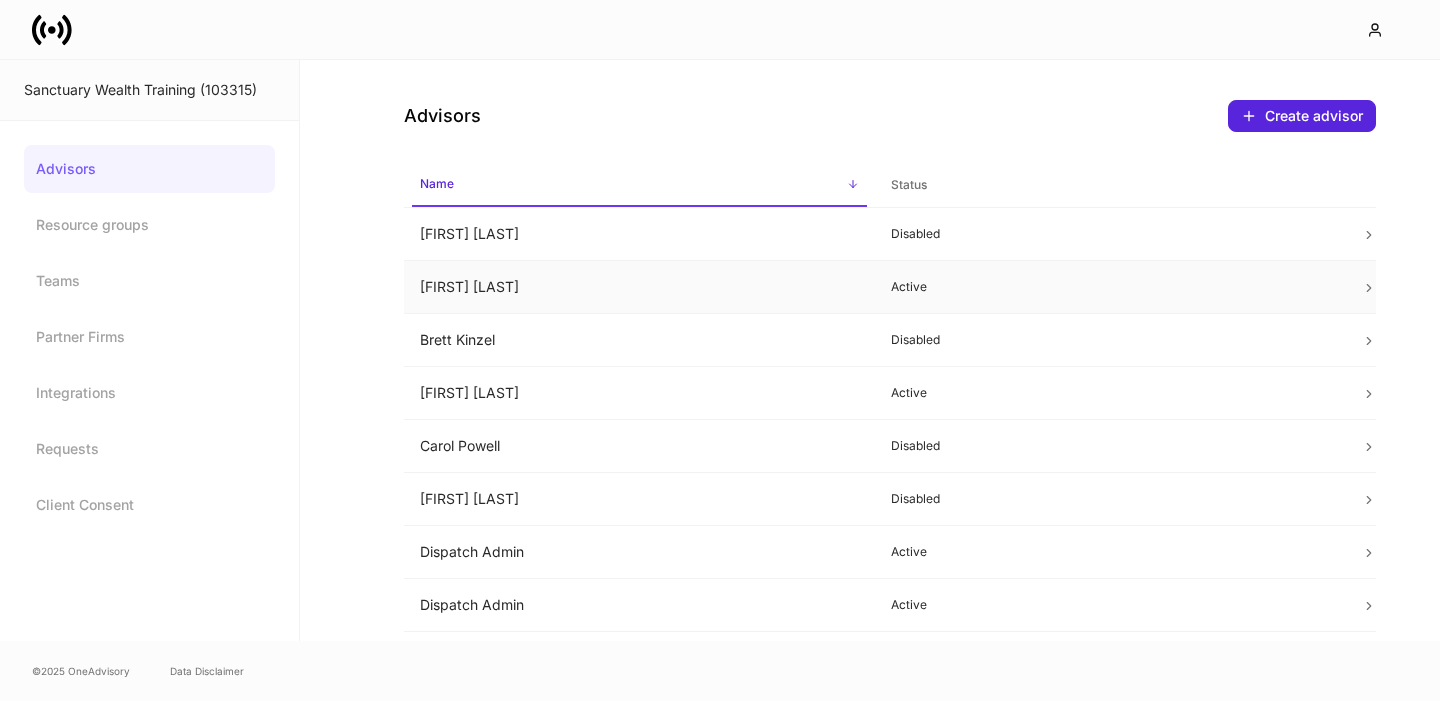 click on "[FIRST] [LAST]" at bounding box center (639, 287) 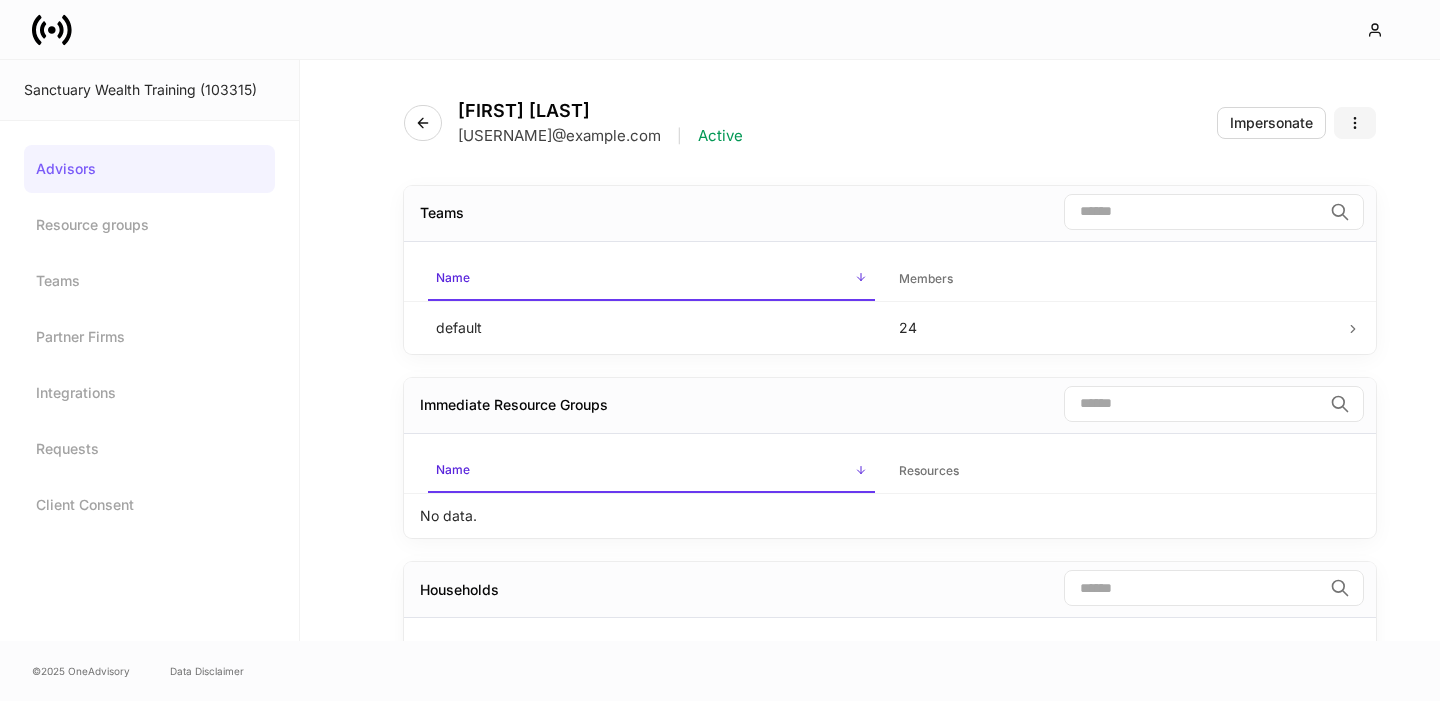 click 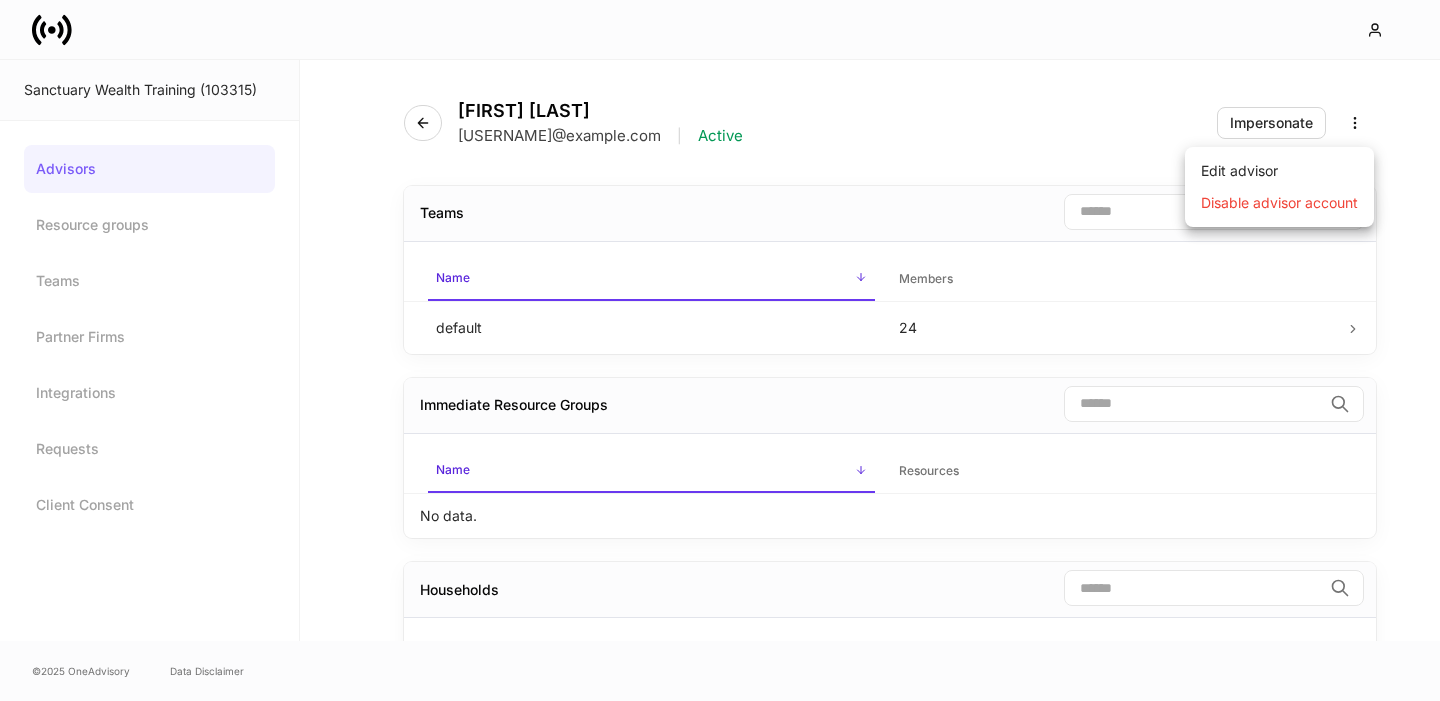 click on "Disable advisor account" at bounding box center (1279, 203) 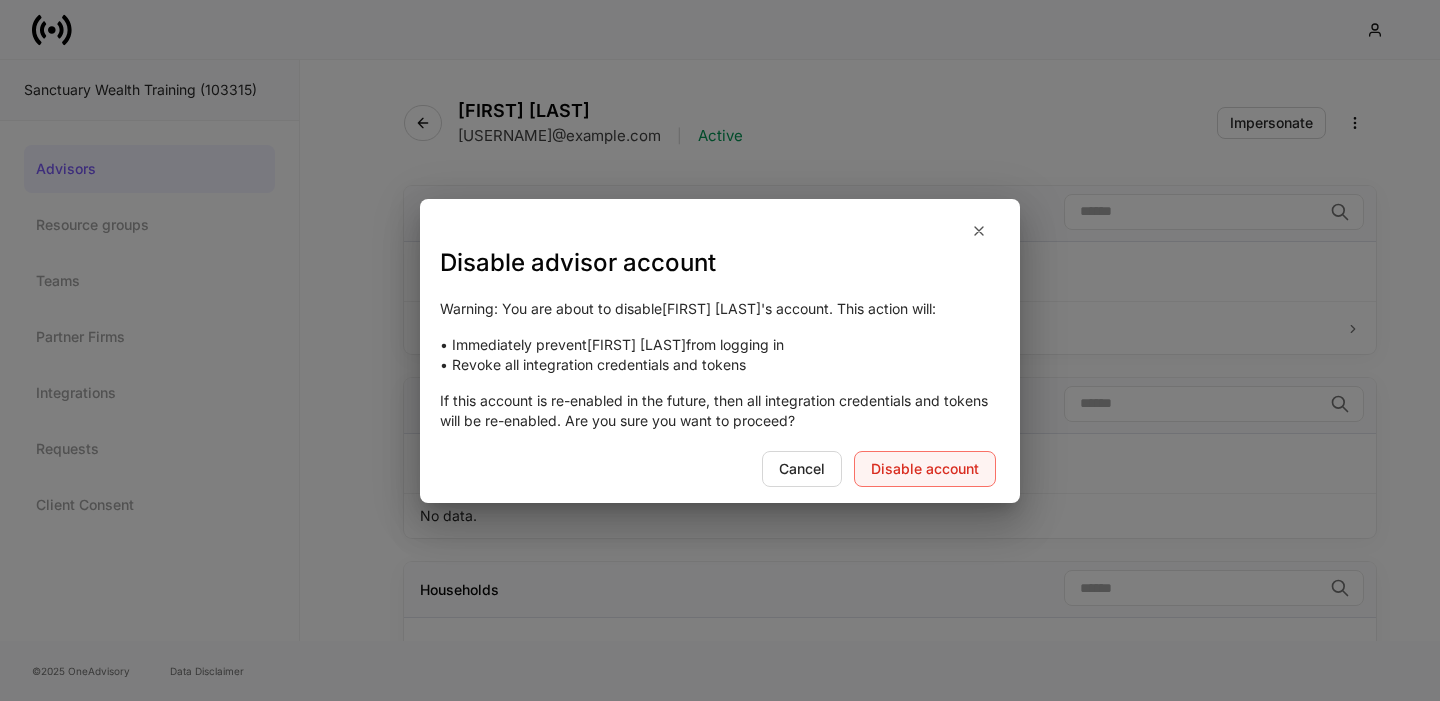 click on "Disable account" at bounding box center (925, 469) 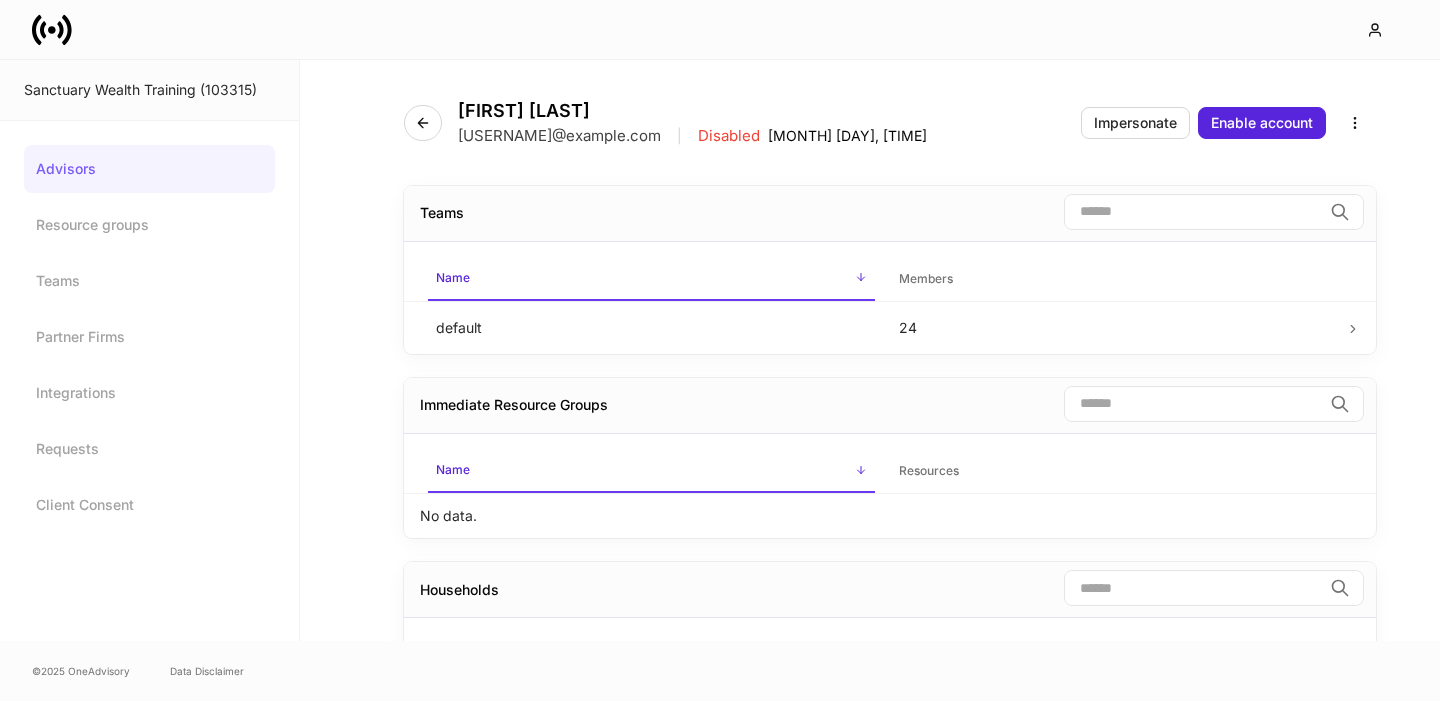 click on "Advisors" at bounding box center (149, 169) 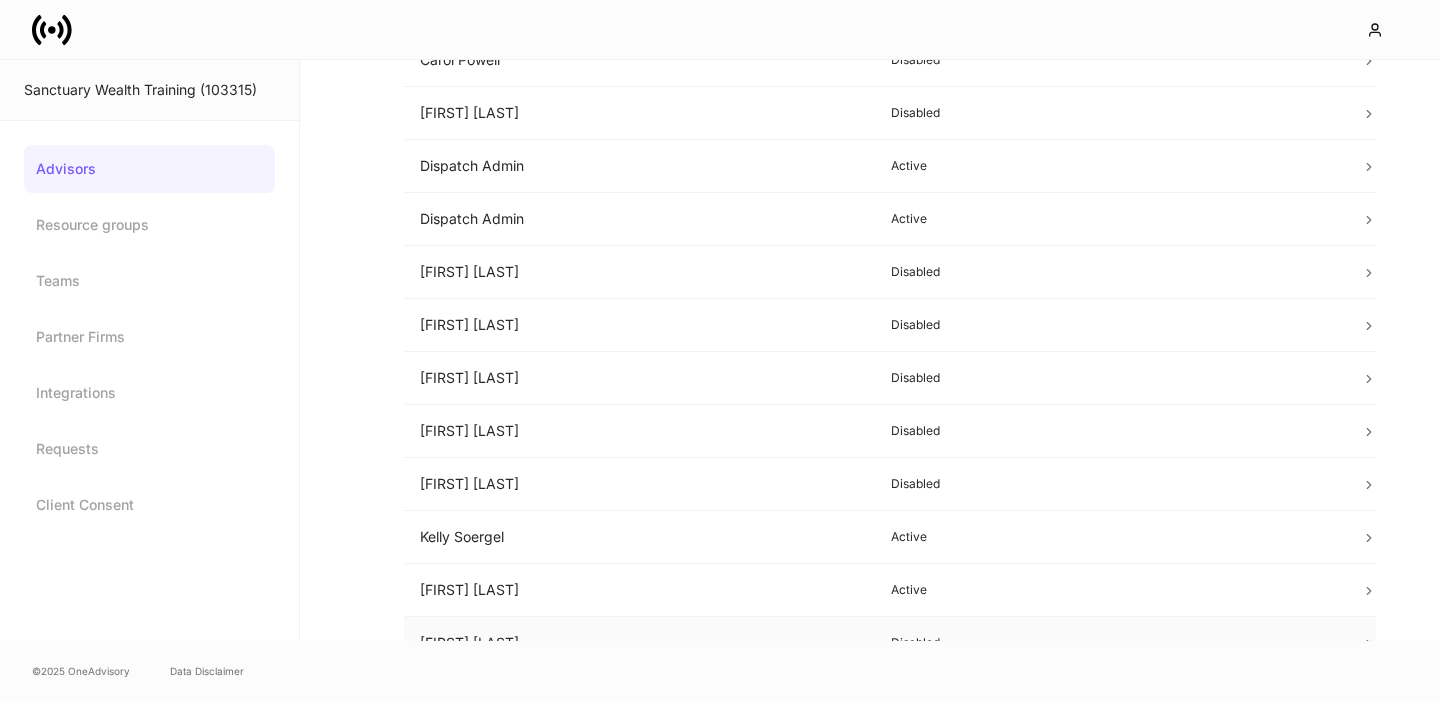 scroll, scrollTop: 0, scrollLeft: 0, axis: both 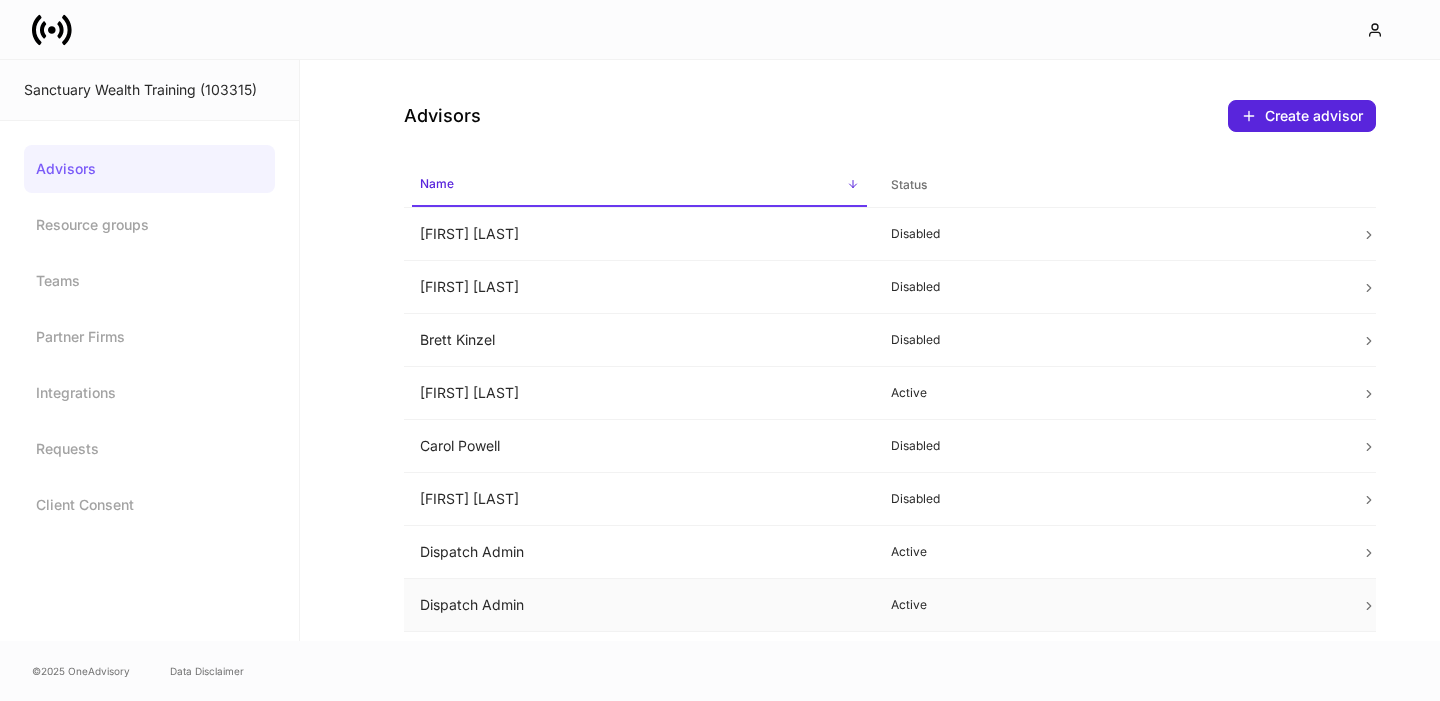 click on "Dispatch Admin" at bounding box center [639, 605] 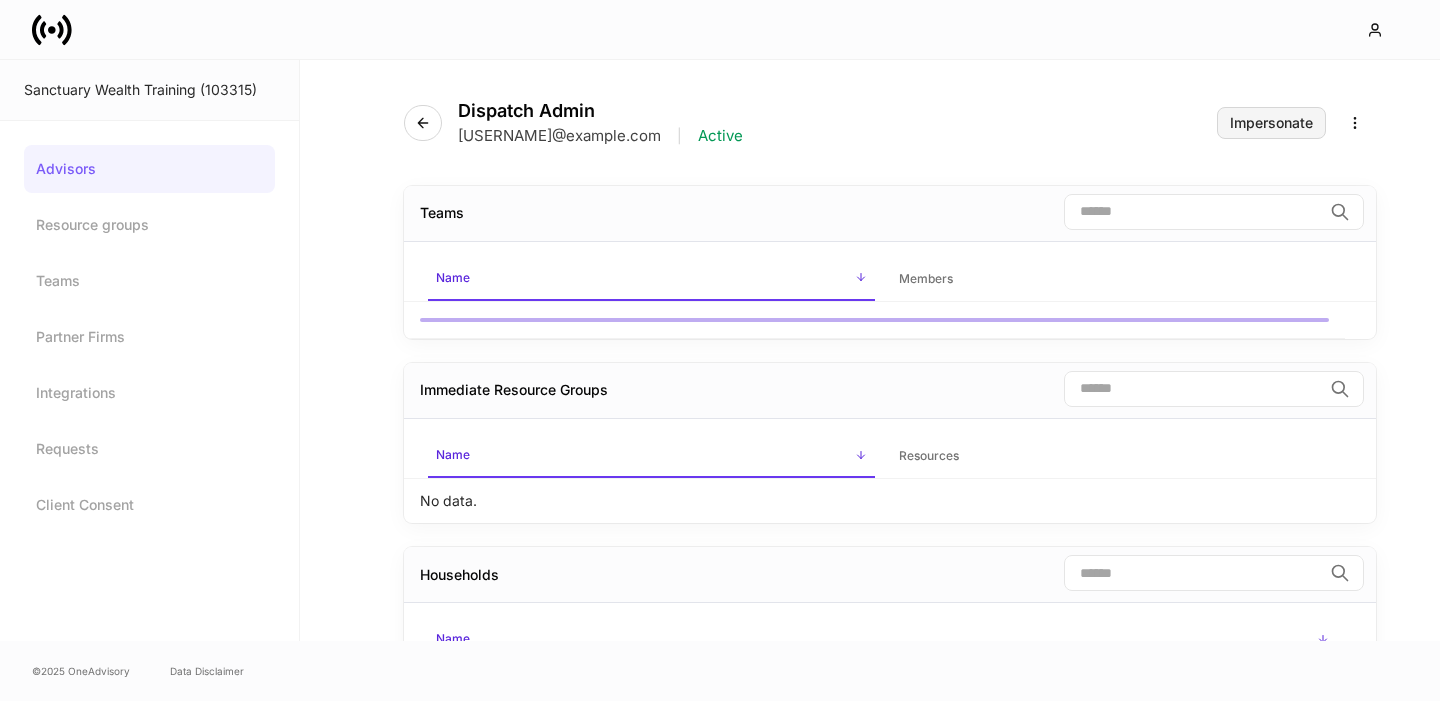 click on "Impersonate" at bounding box center [1271, 123] 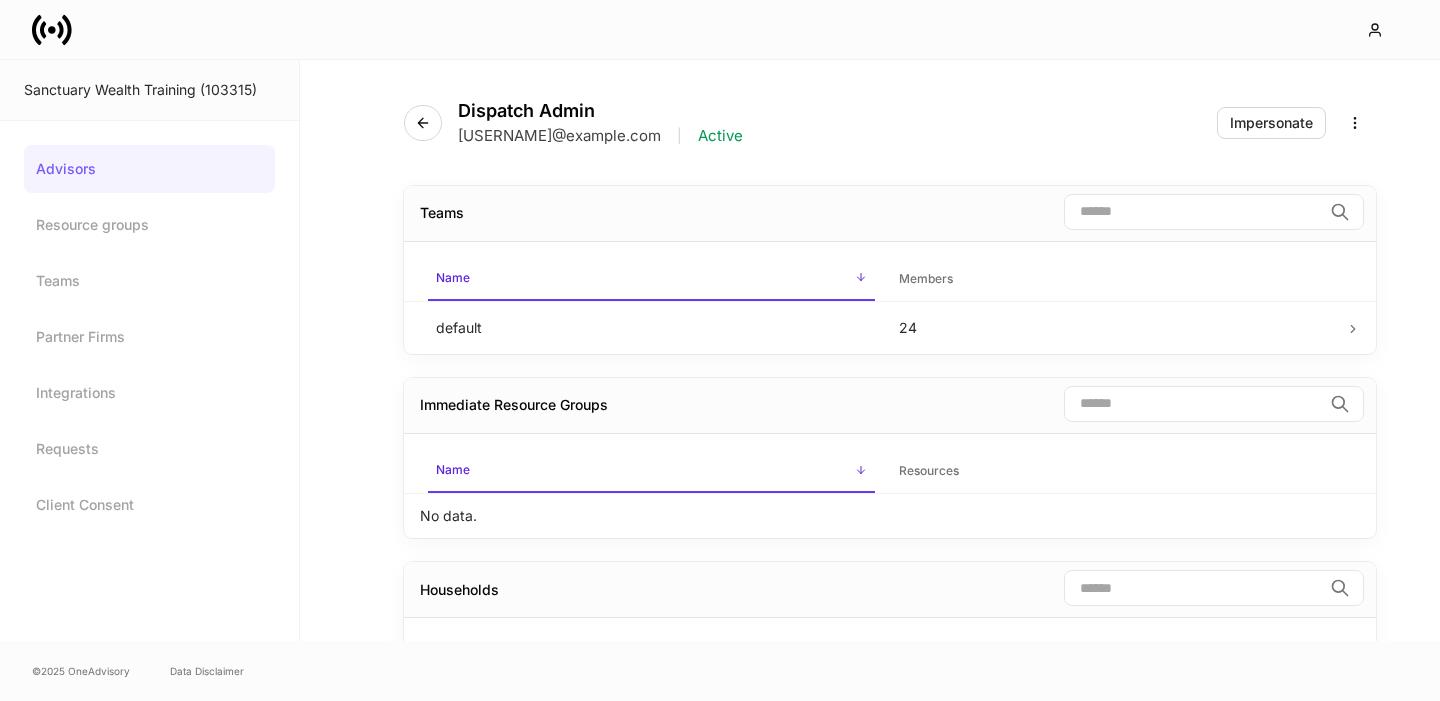 click on "Advisors" at bounding box center [149, 169] 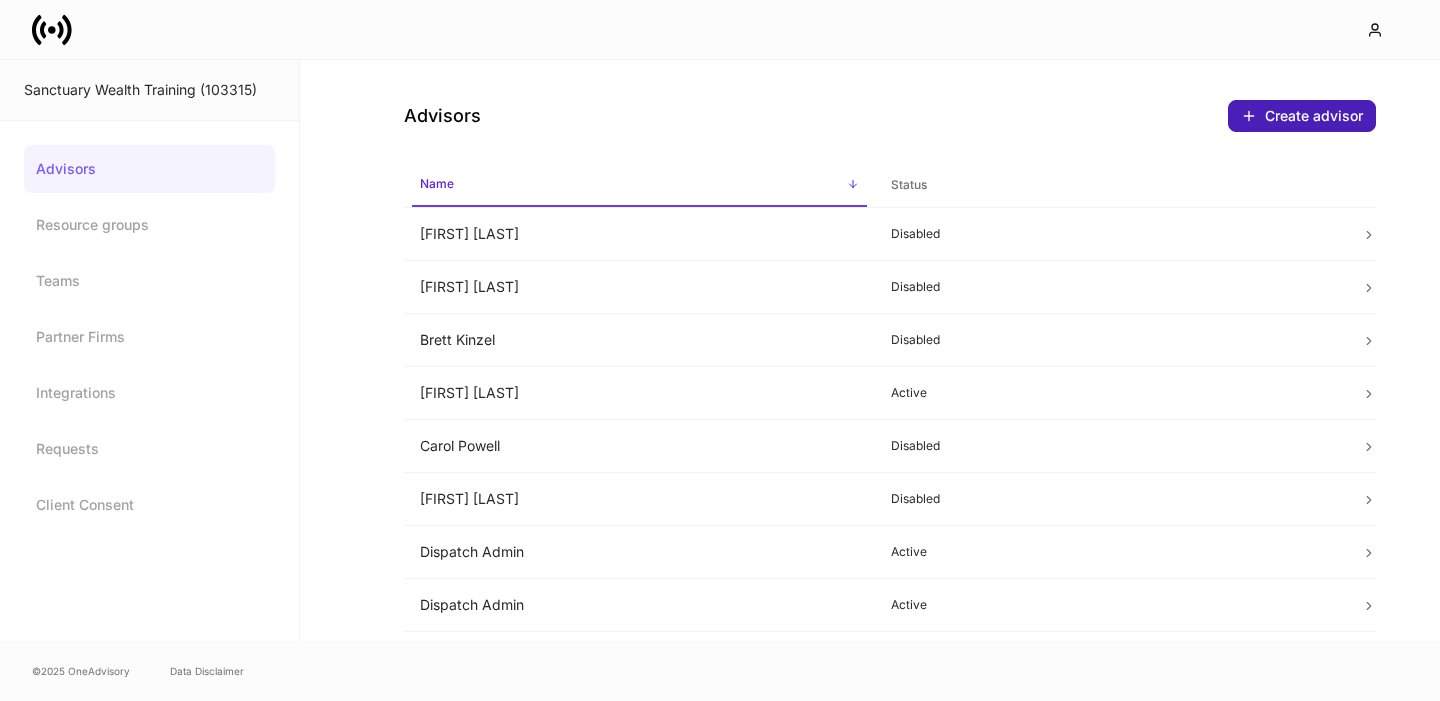 click on "Create advisor" at bounding box center (1302, 116) 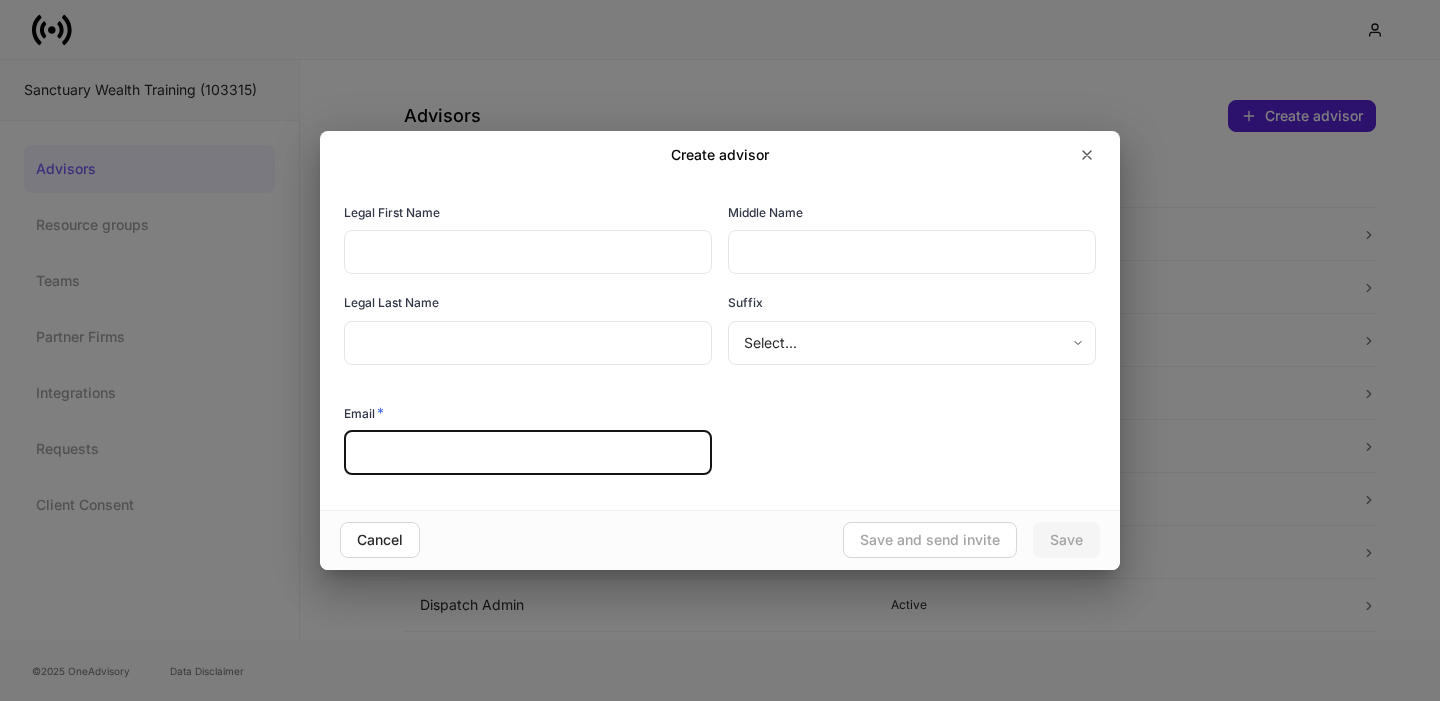 click at bounding box center [528, 453] 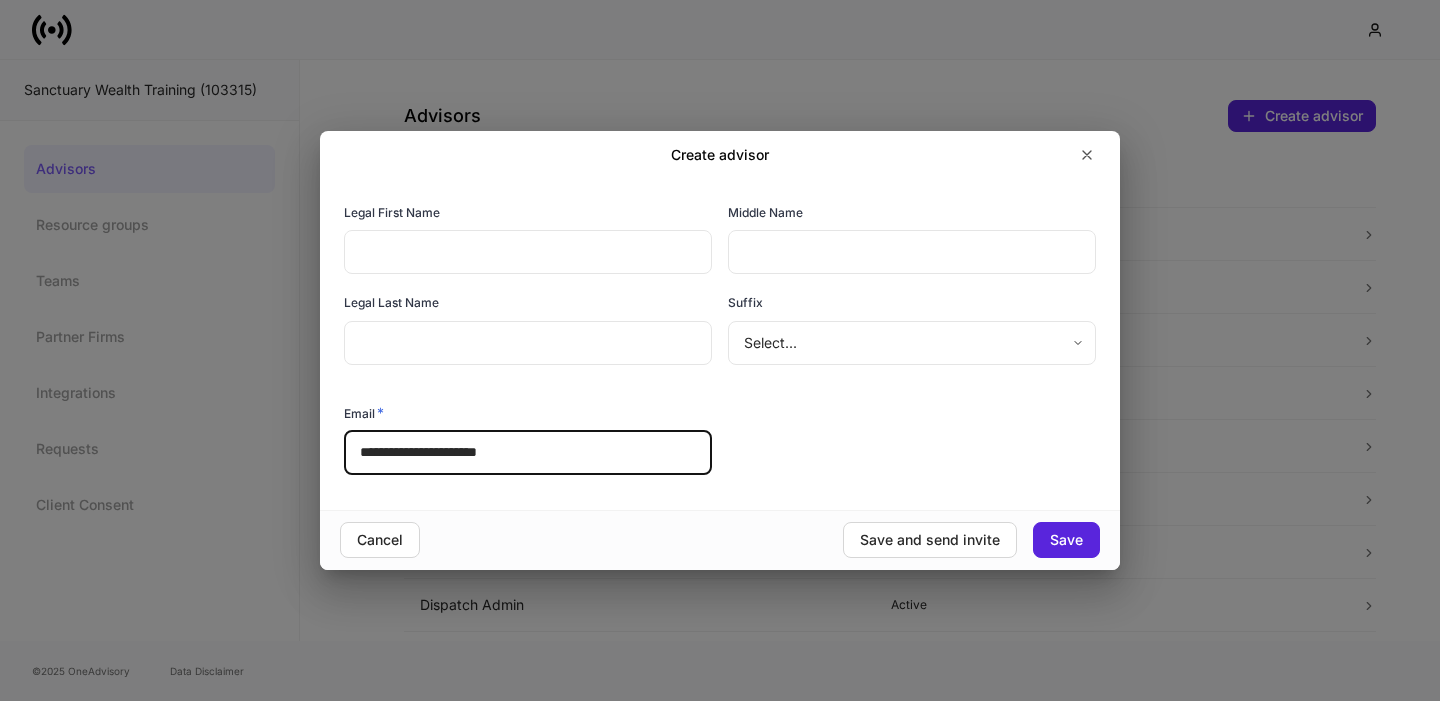 type on "**********" 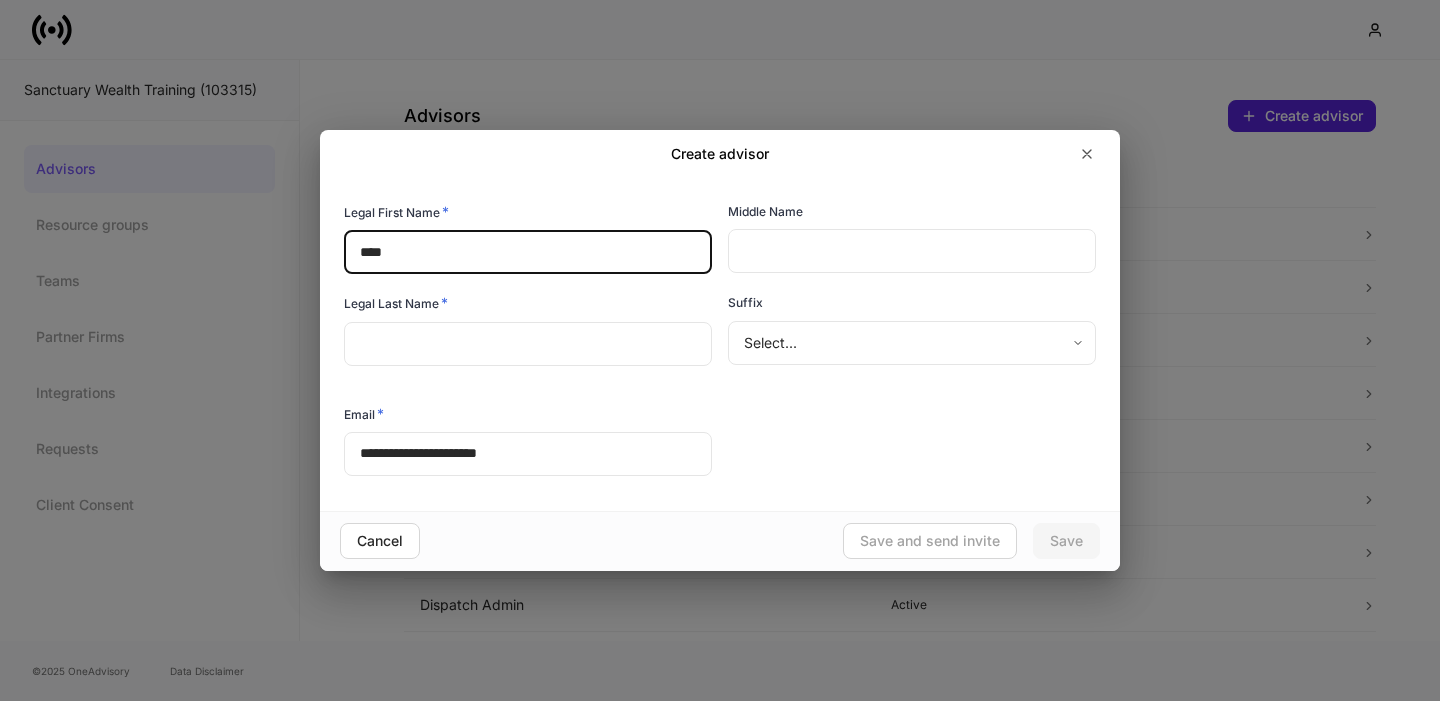 type on "****" 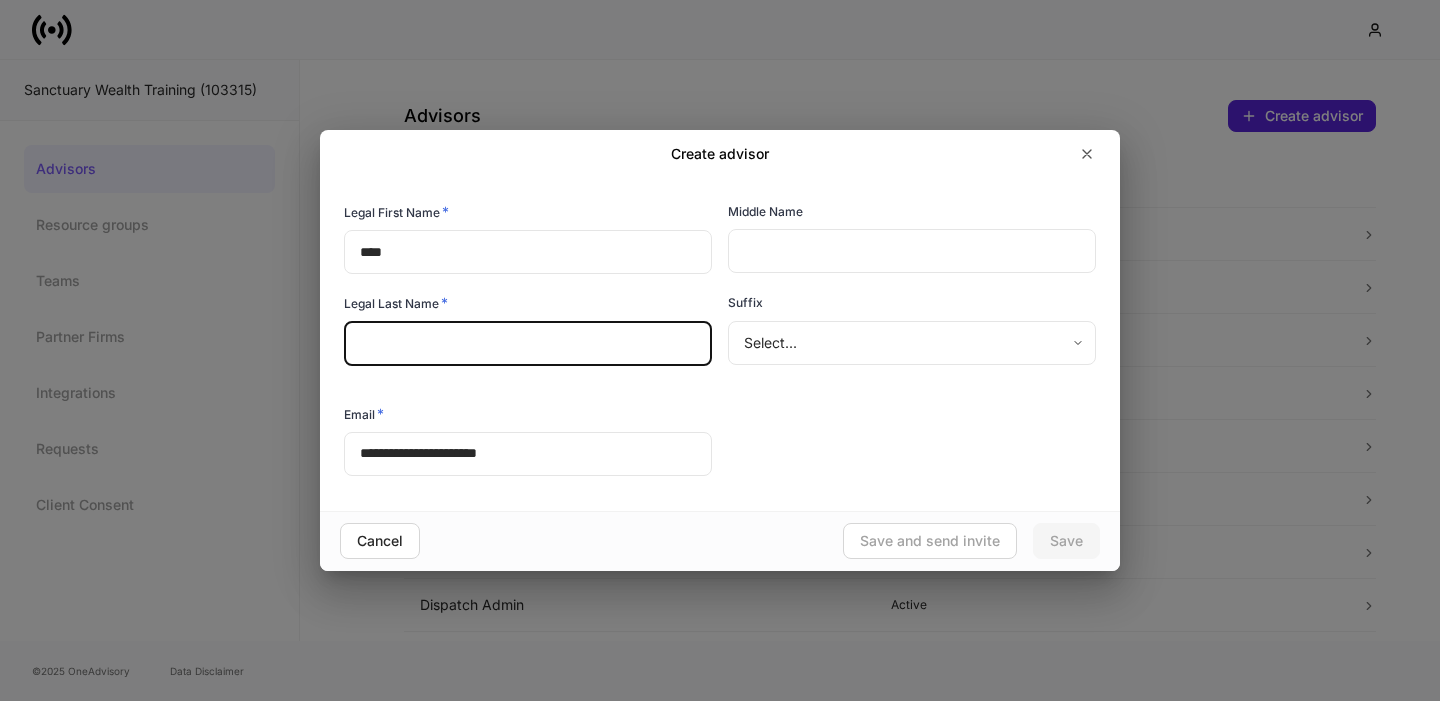 click at bounding box center (528, 344) 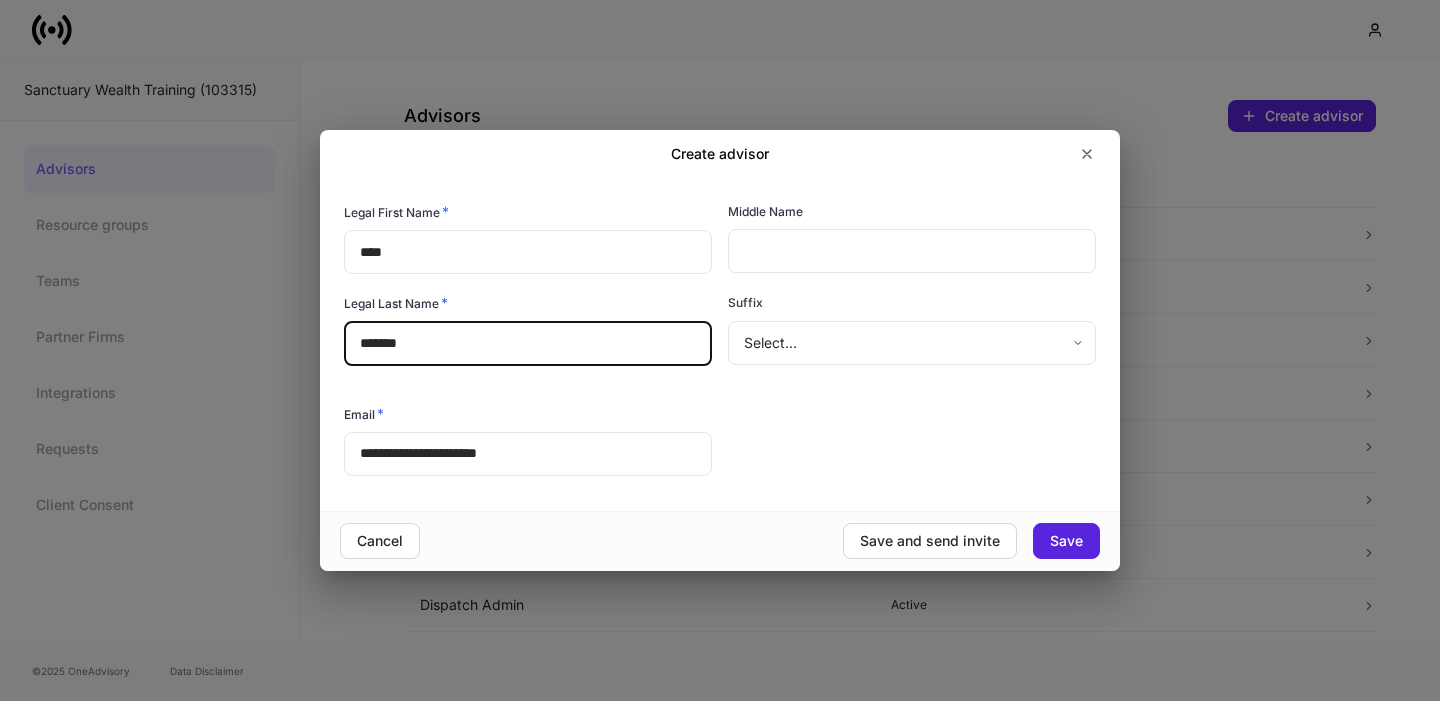 type on "*******" 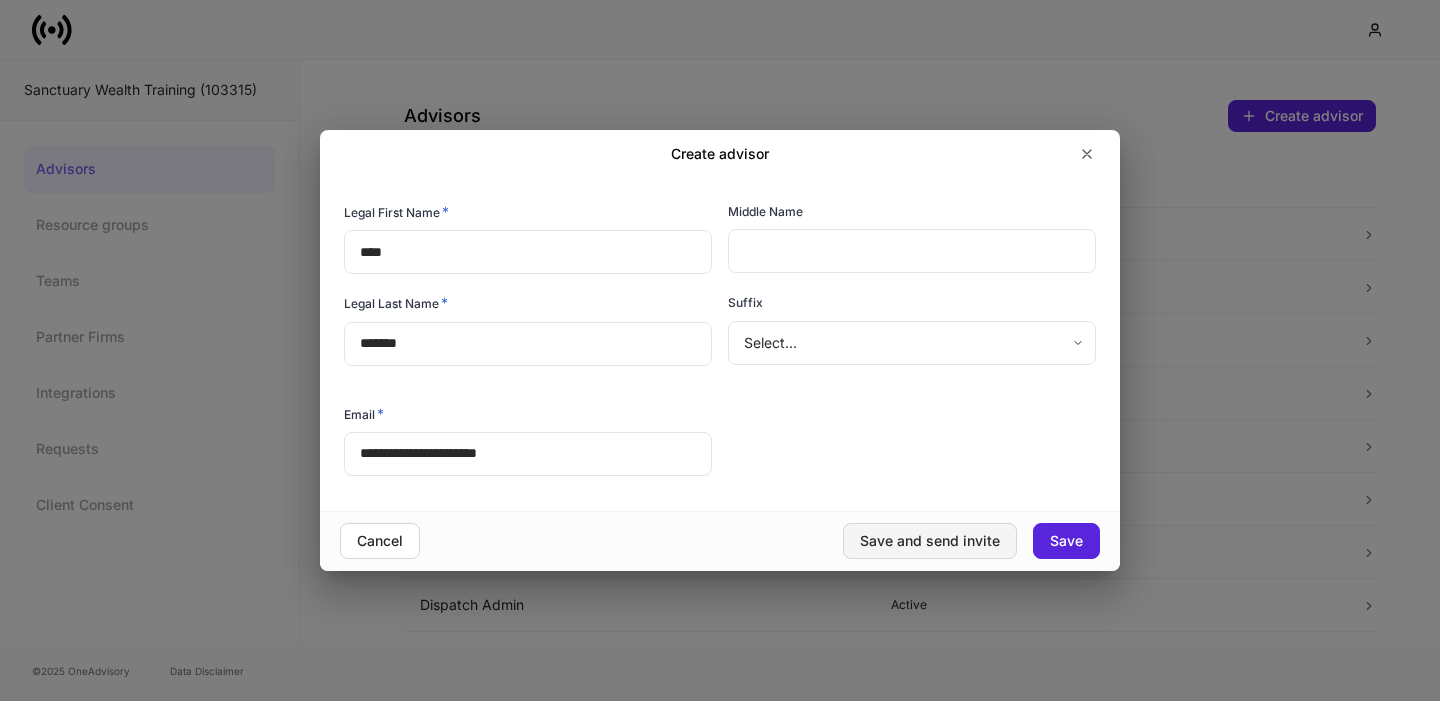 click on "Save and send invite" at bounding box center [930, 541] 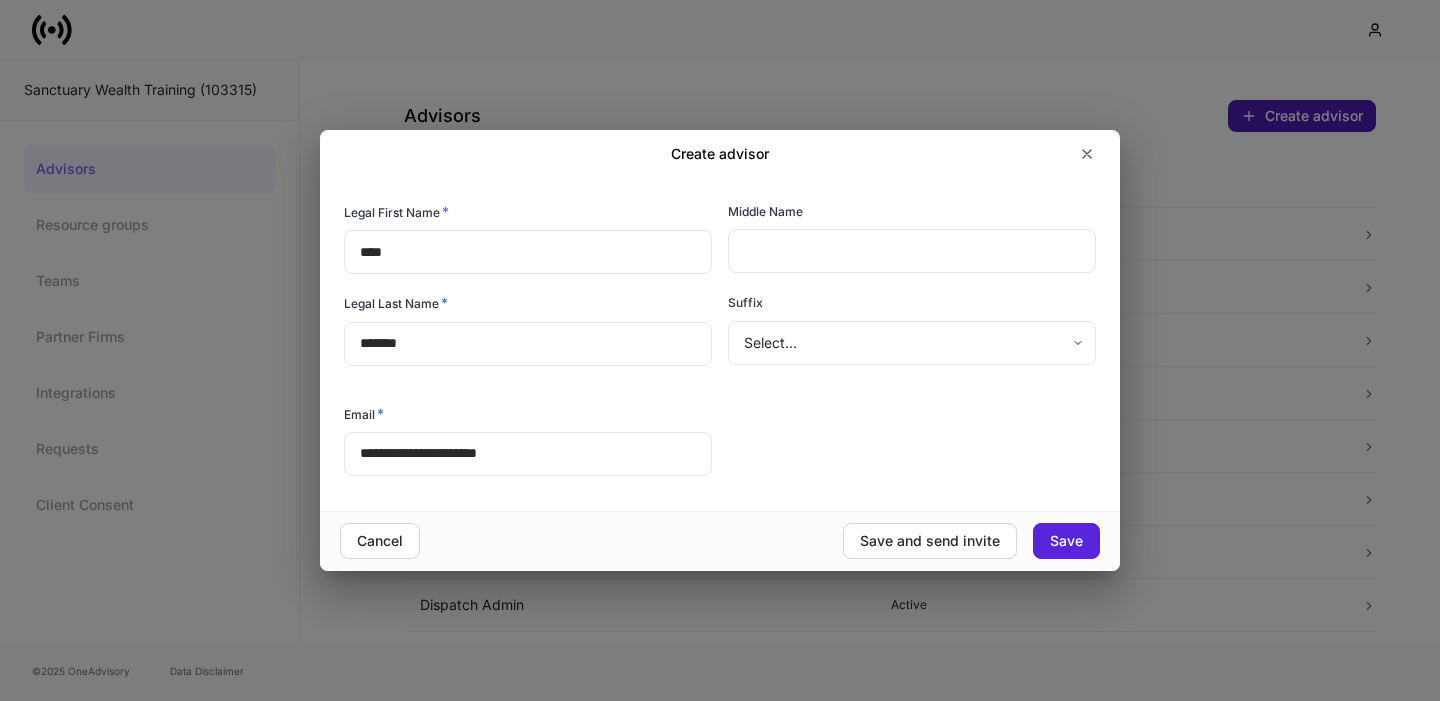 type 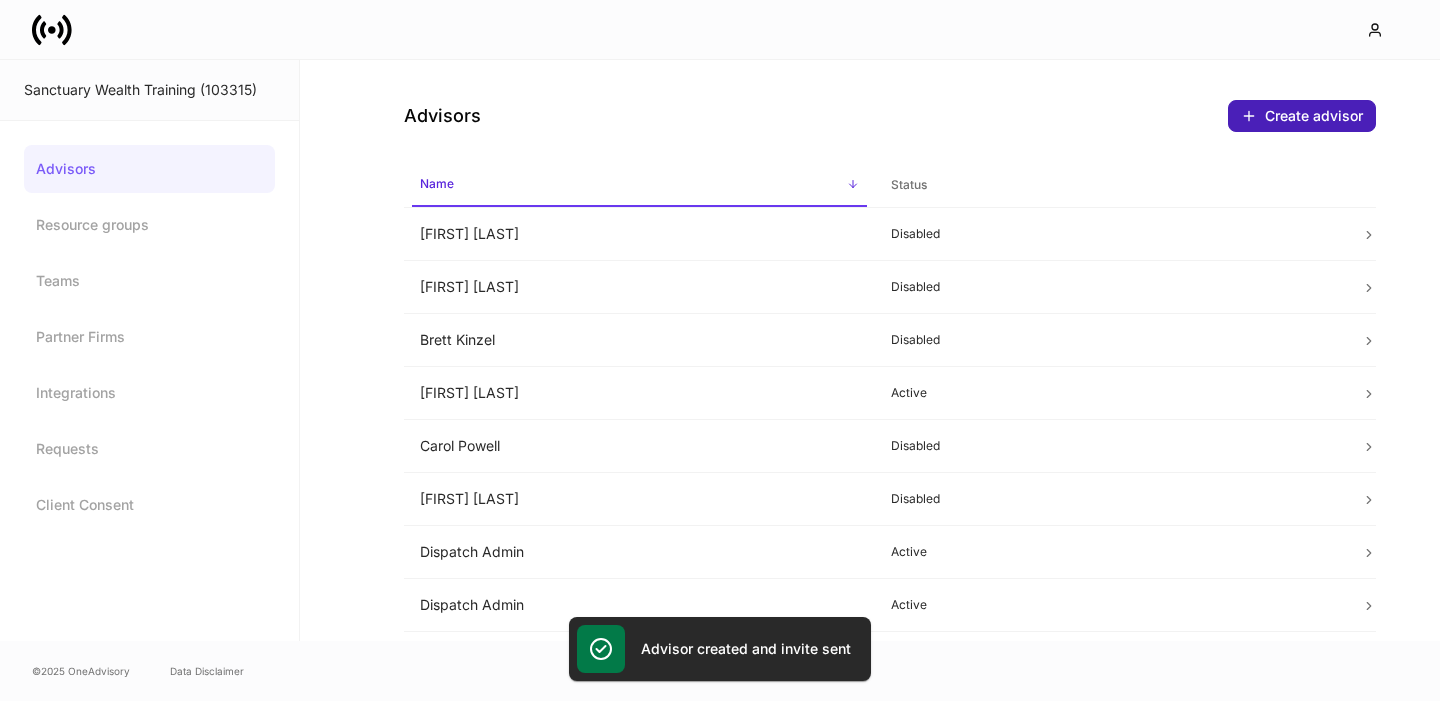 click on "Create advisor" at bounding box center [1302, 116] 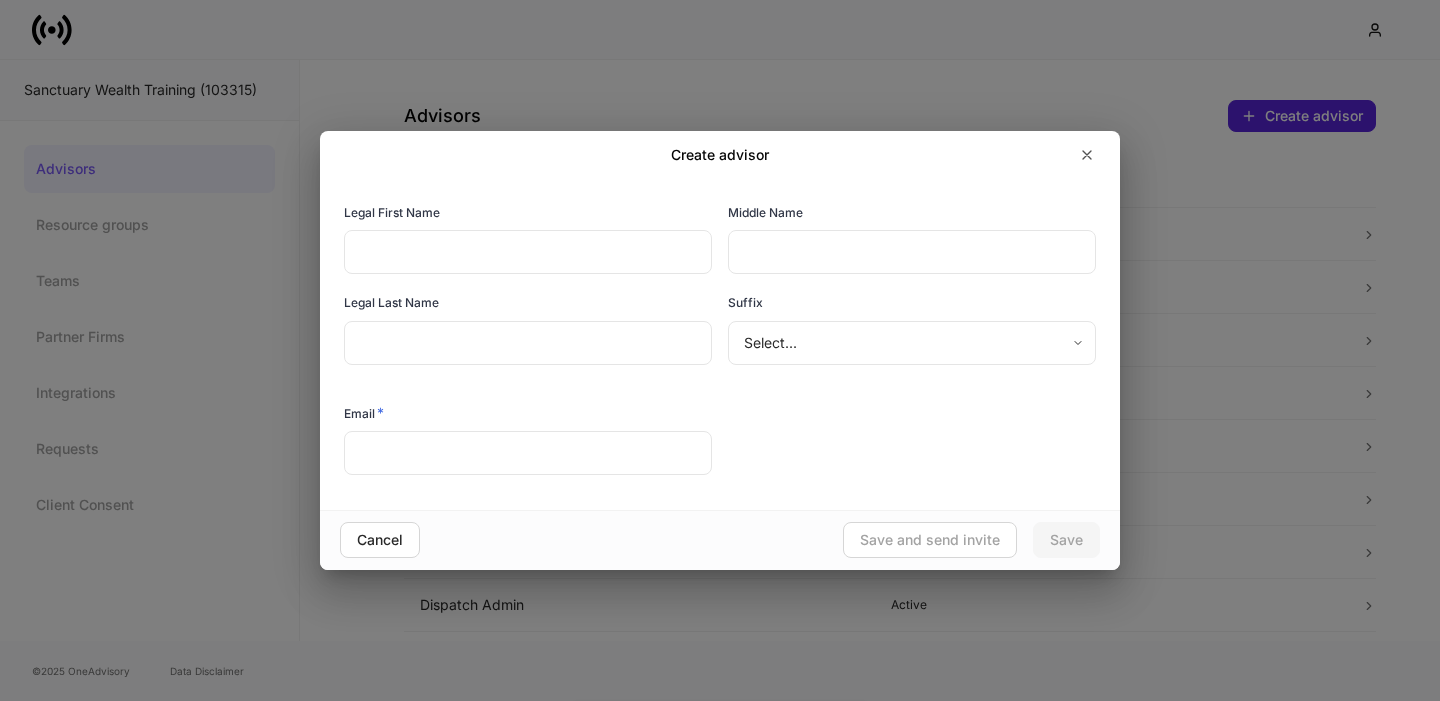 click at bounding box center (528, 453) 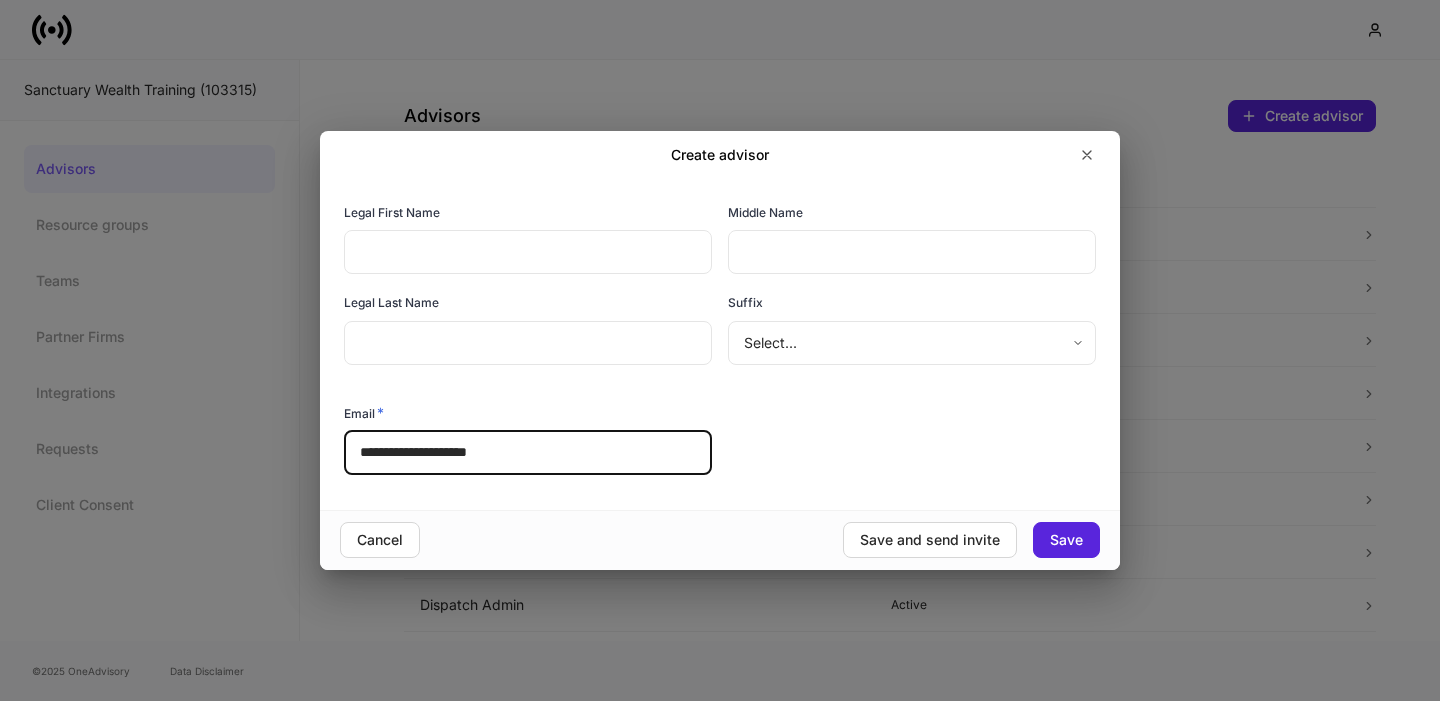 type on "**********" 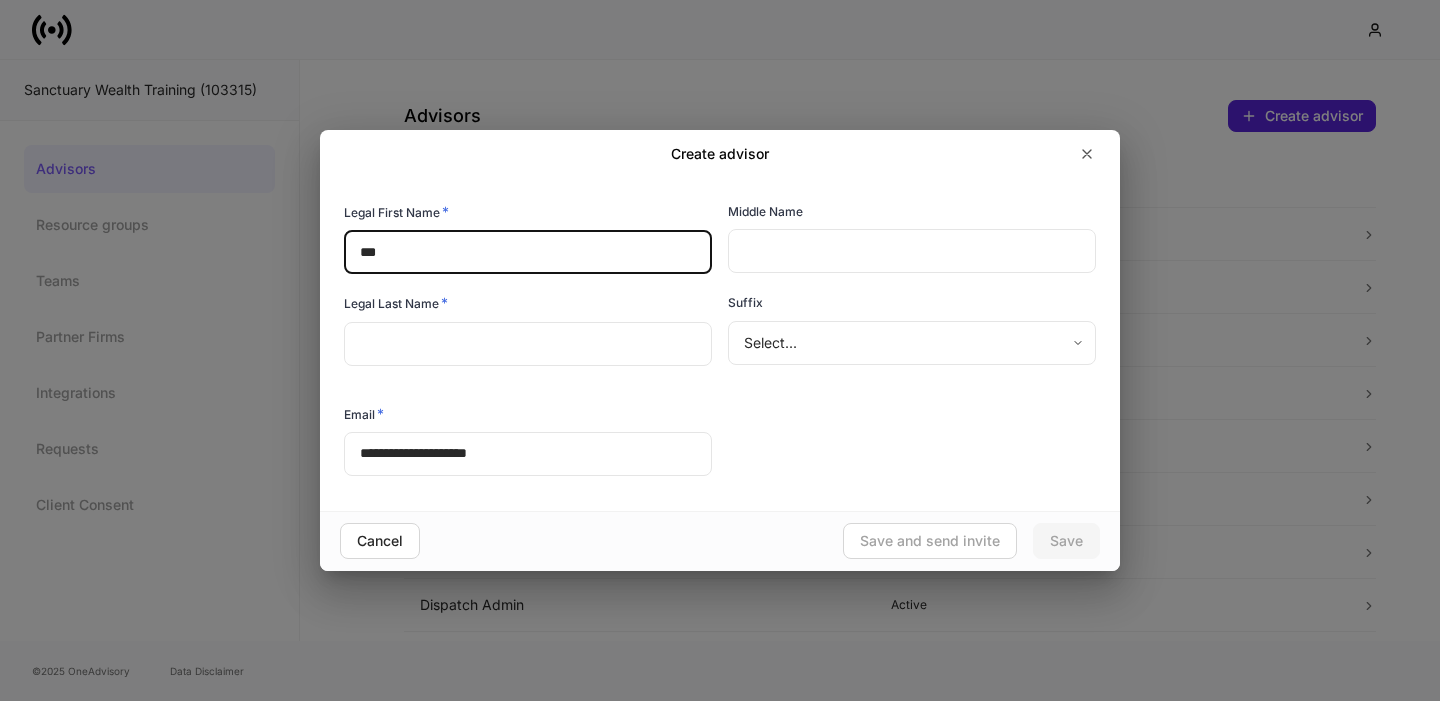 type on "***" 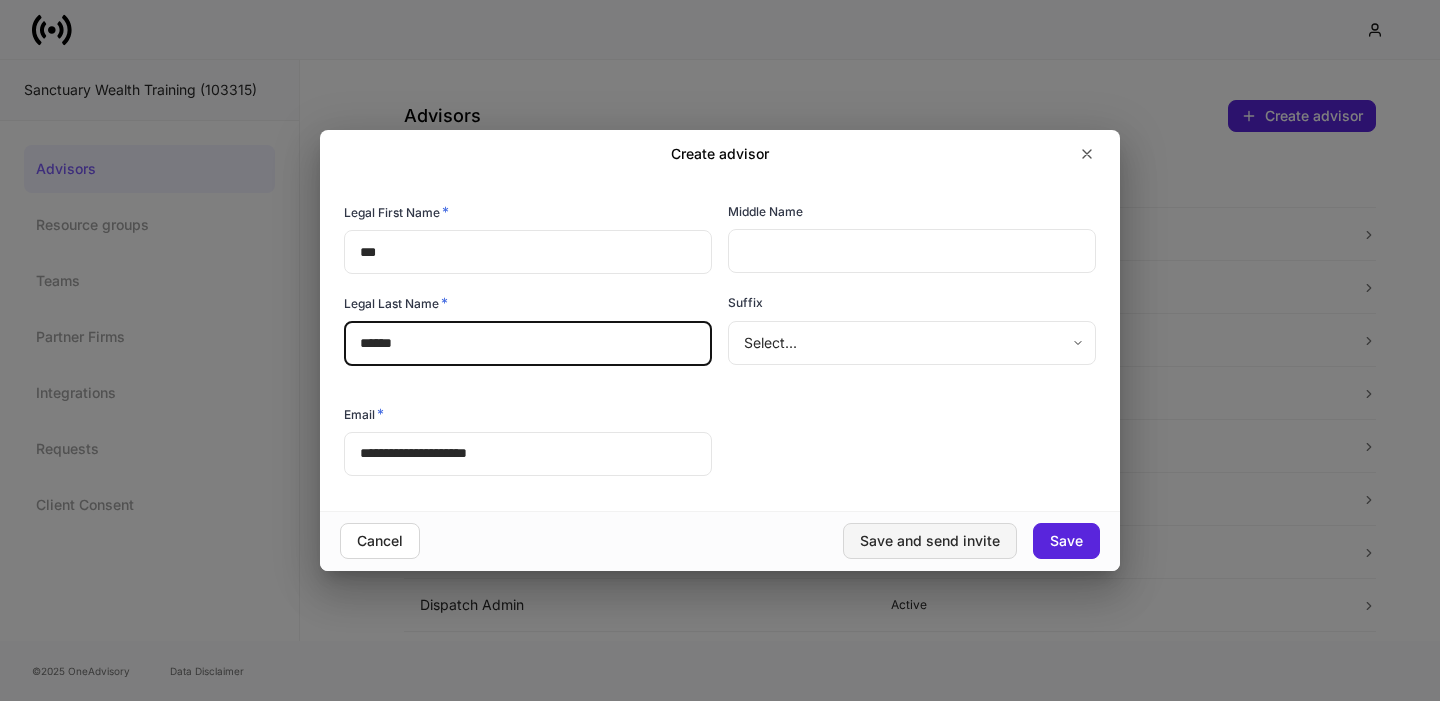type on "******" 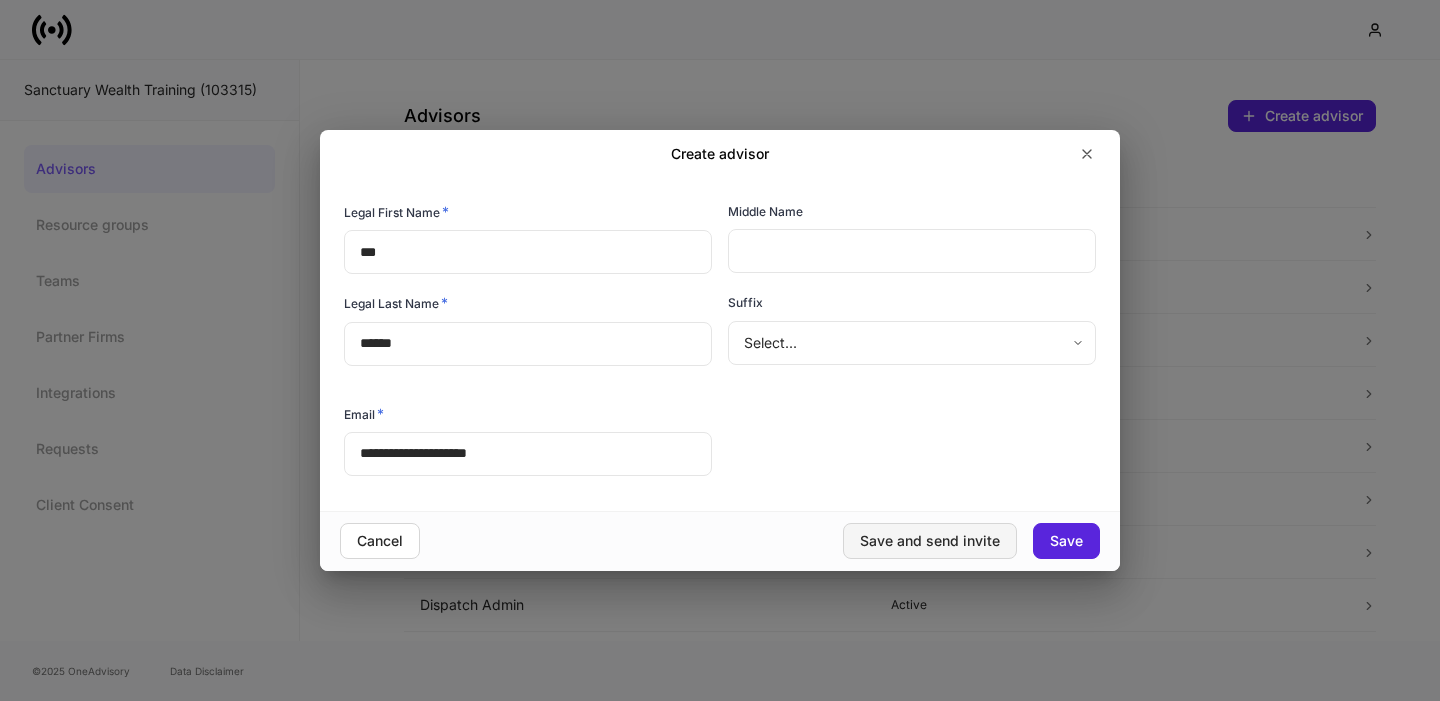 click on "Save and send invite" at bounding box center [930, 541] 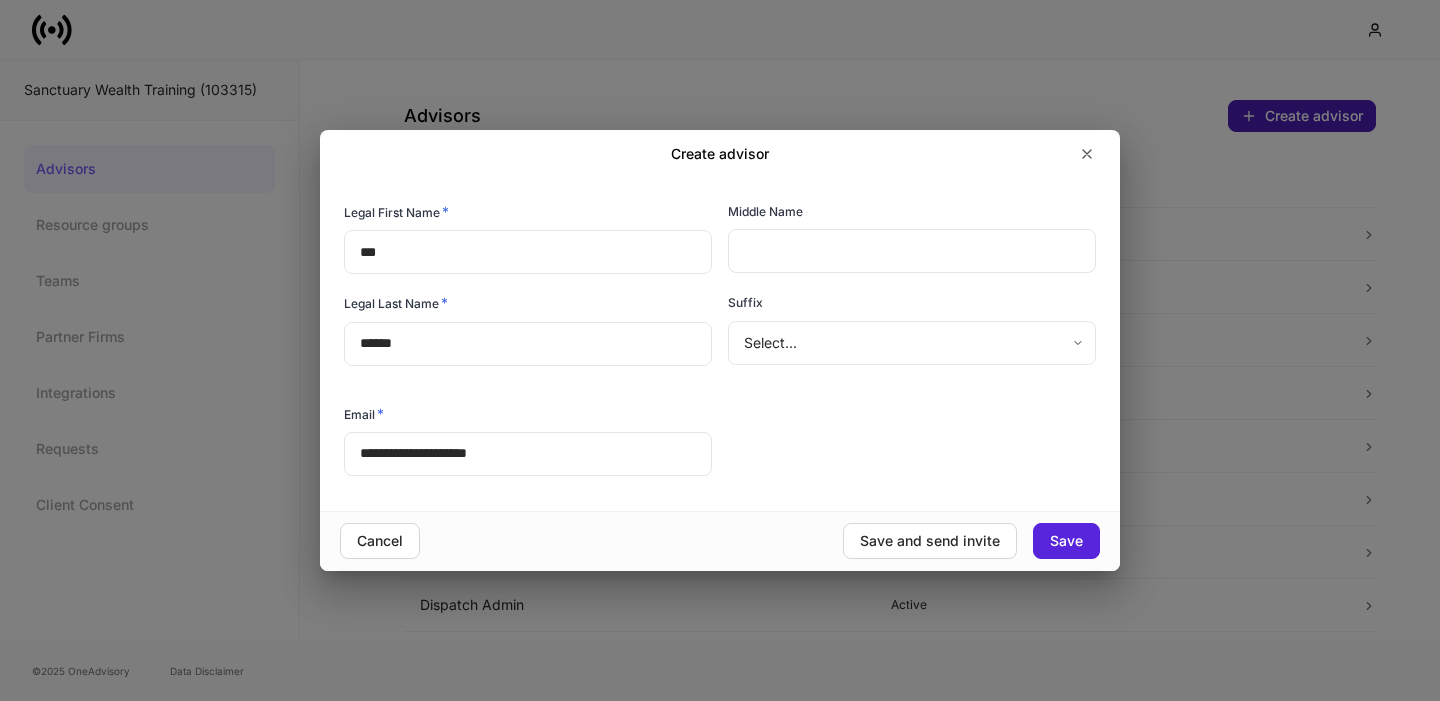 type 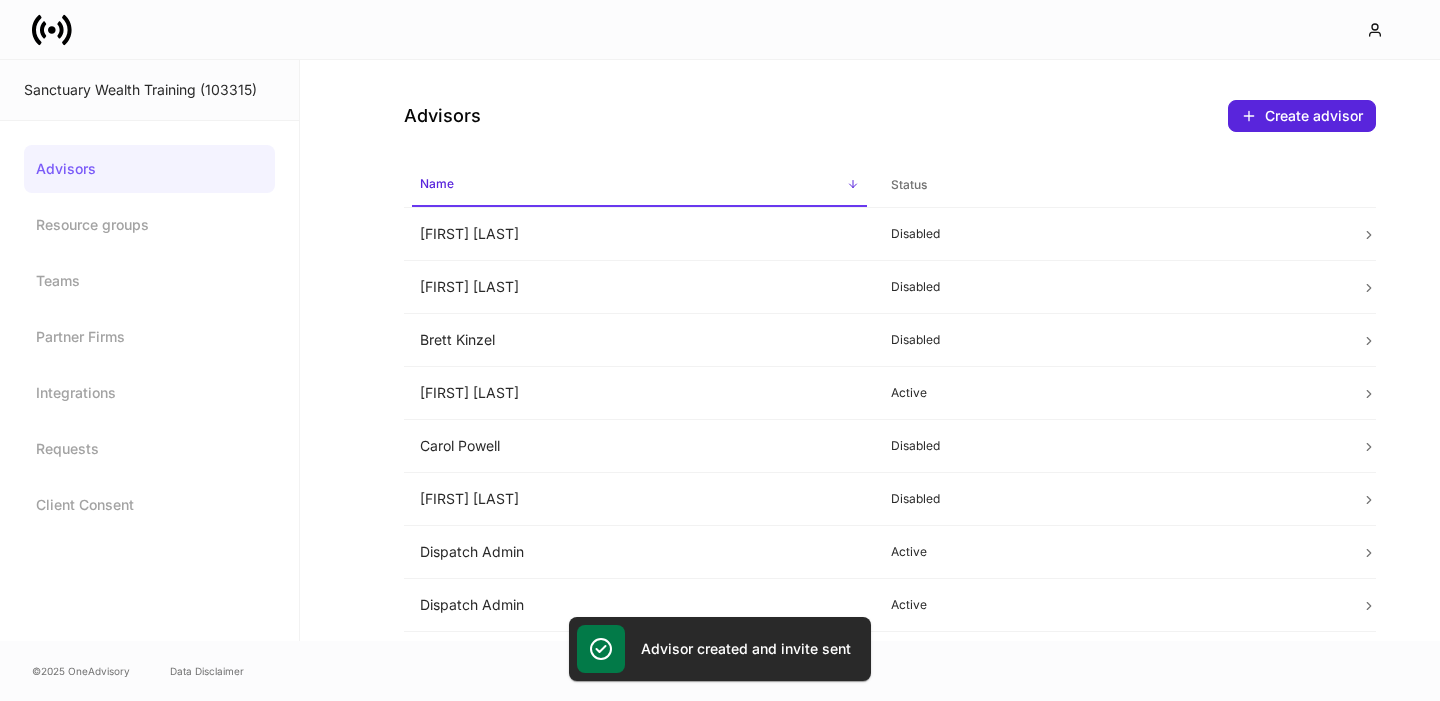 click on "Advisors Create advisor" at bounding box center (890, 104) 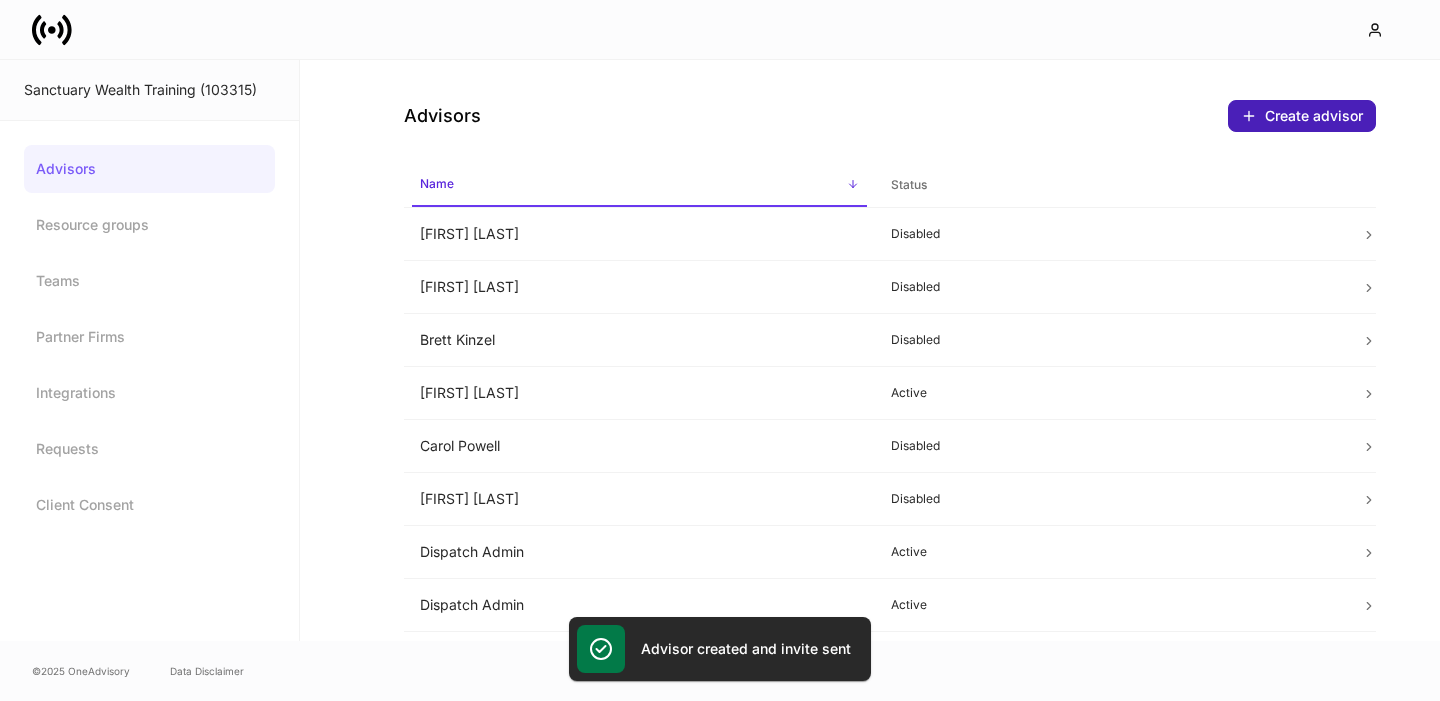 click on "Create advisor" at bounding box center (1302, 116) 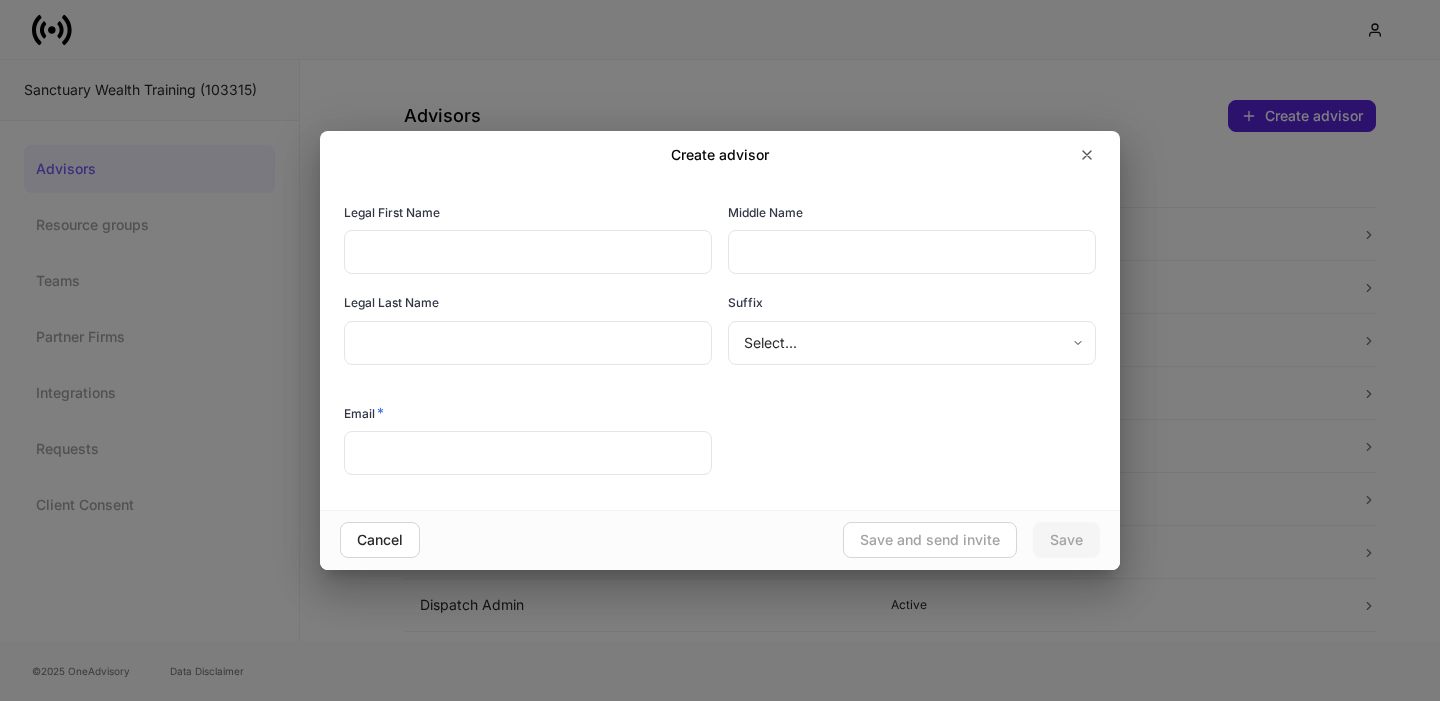 click at bounding box center (528, 453) 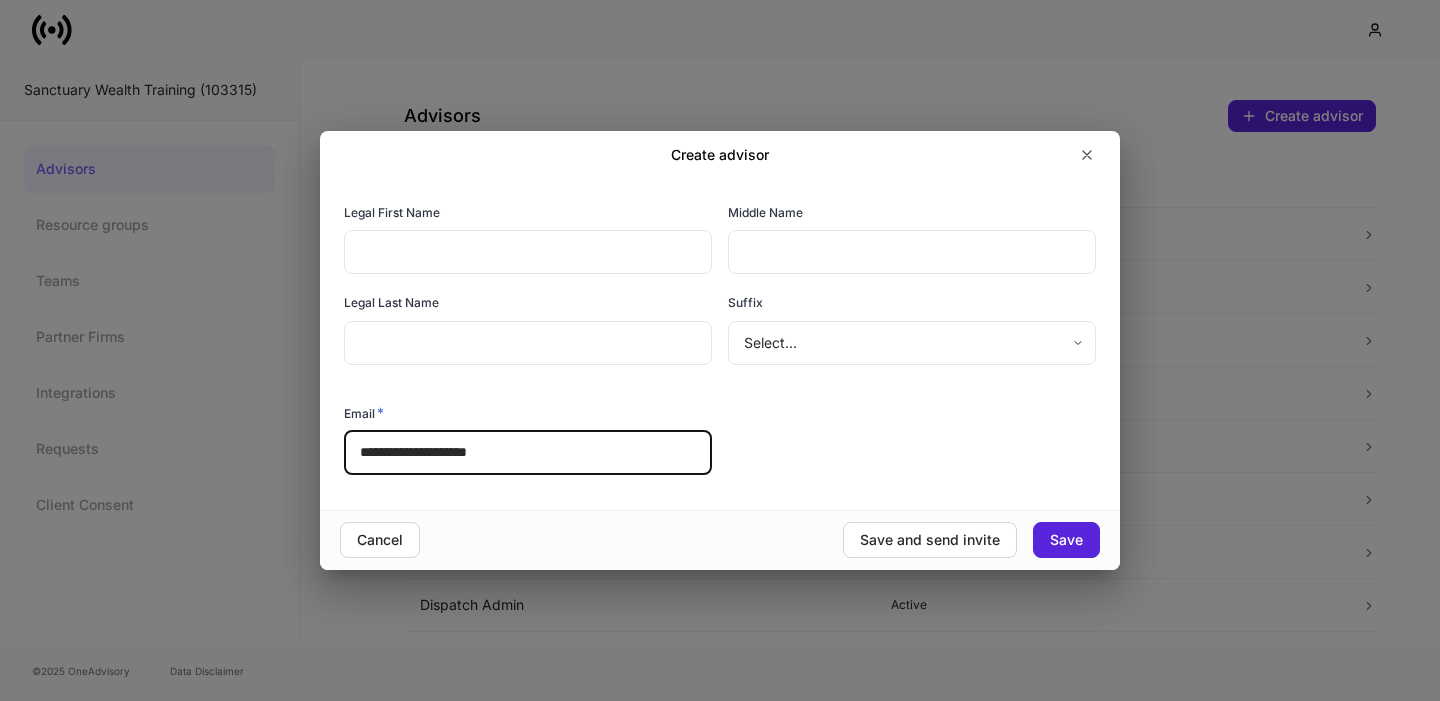 type on "**********" 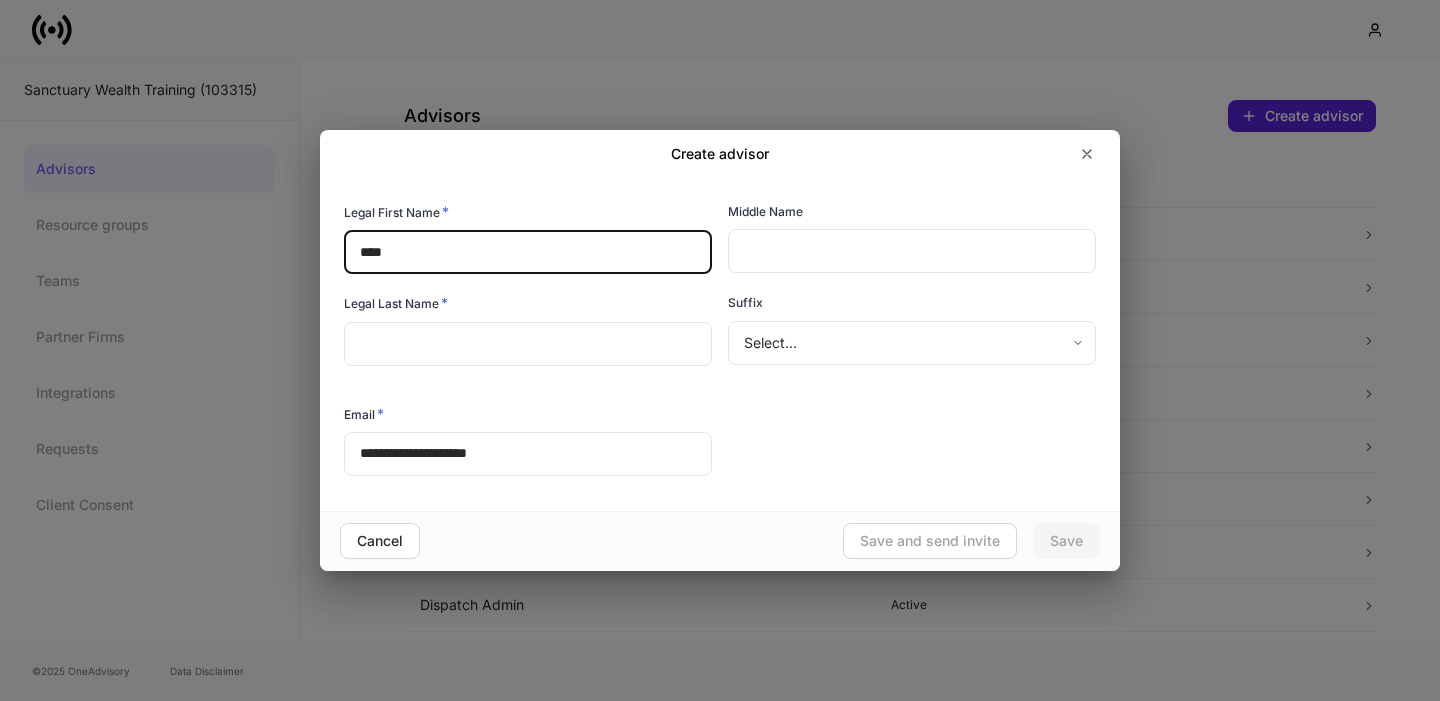 type on "****" 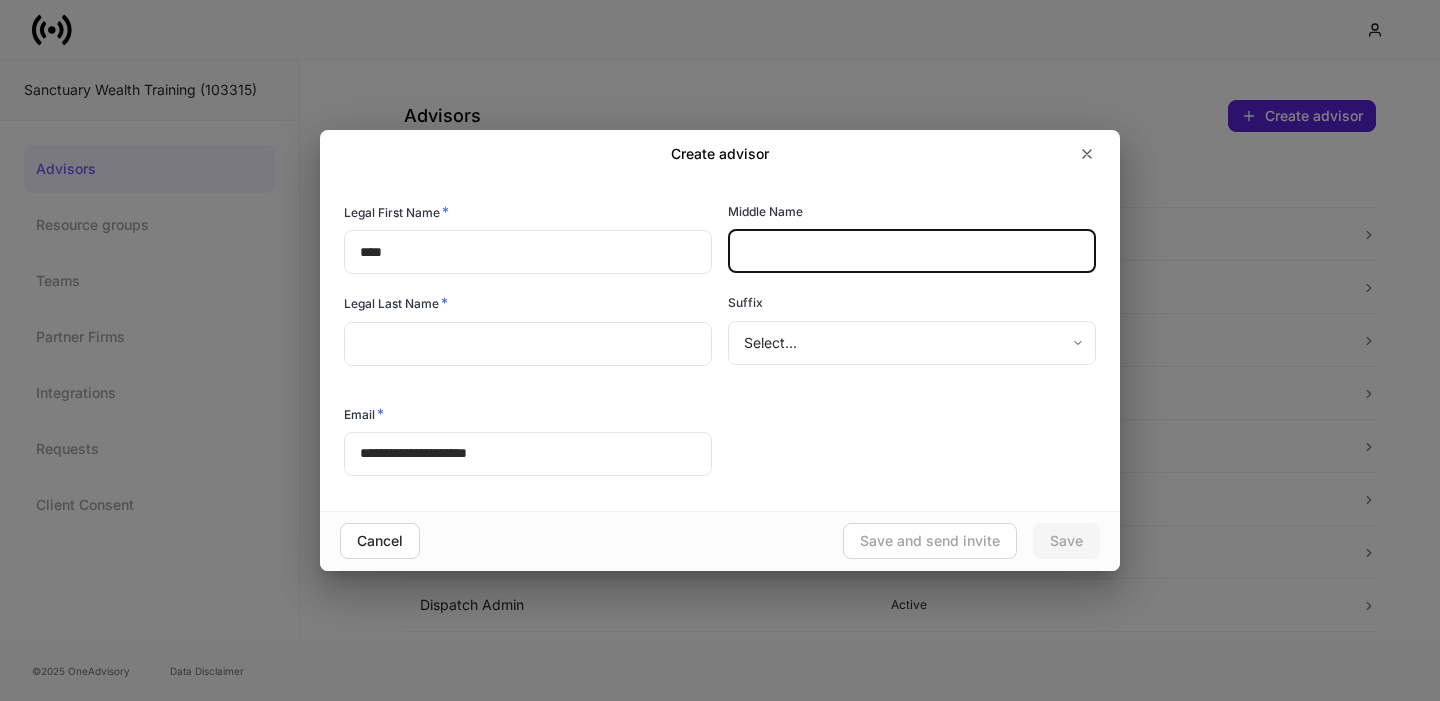 type on "*" 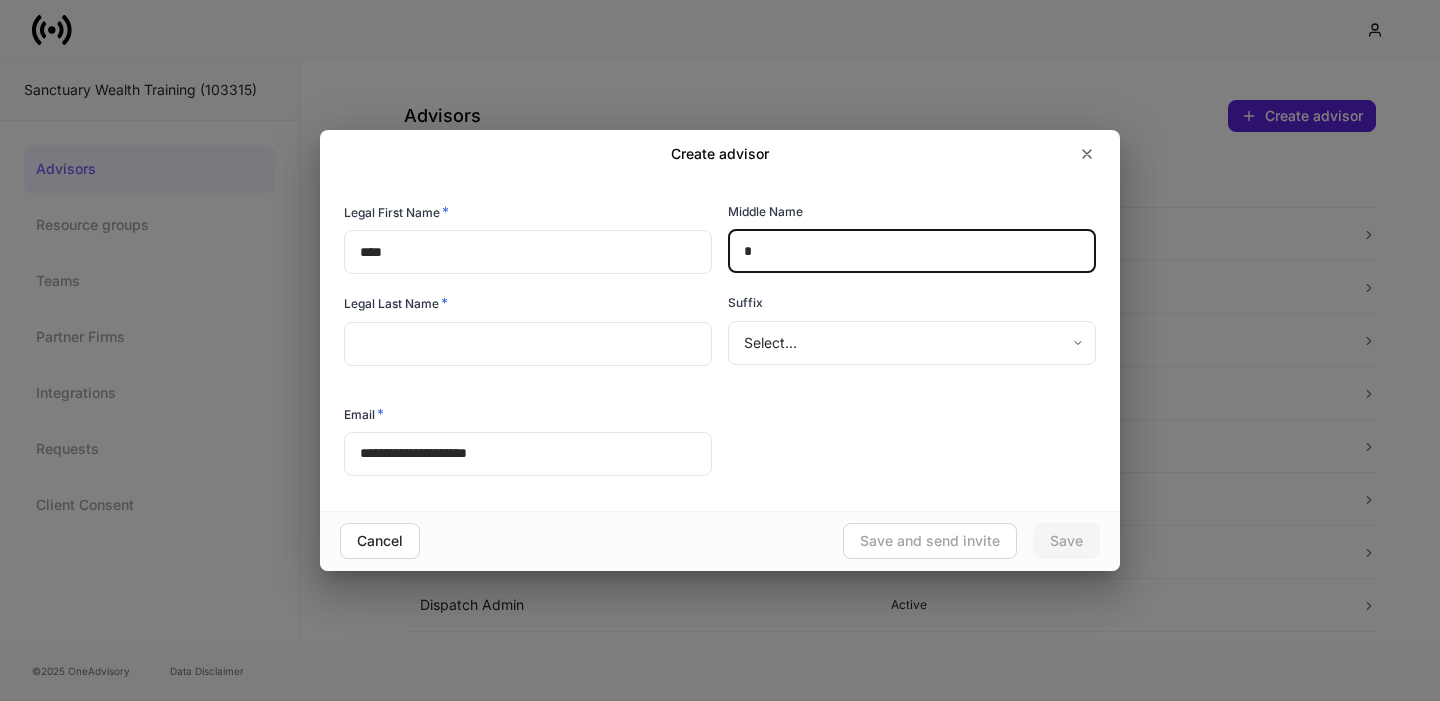 type 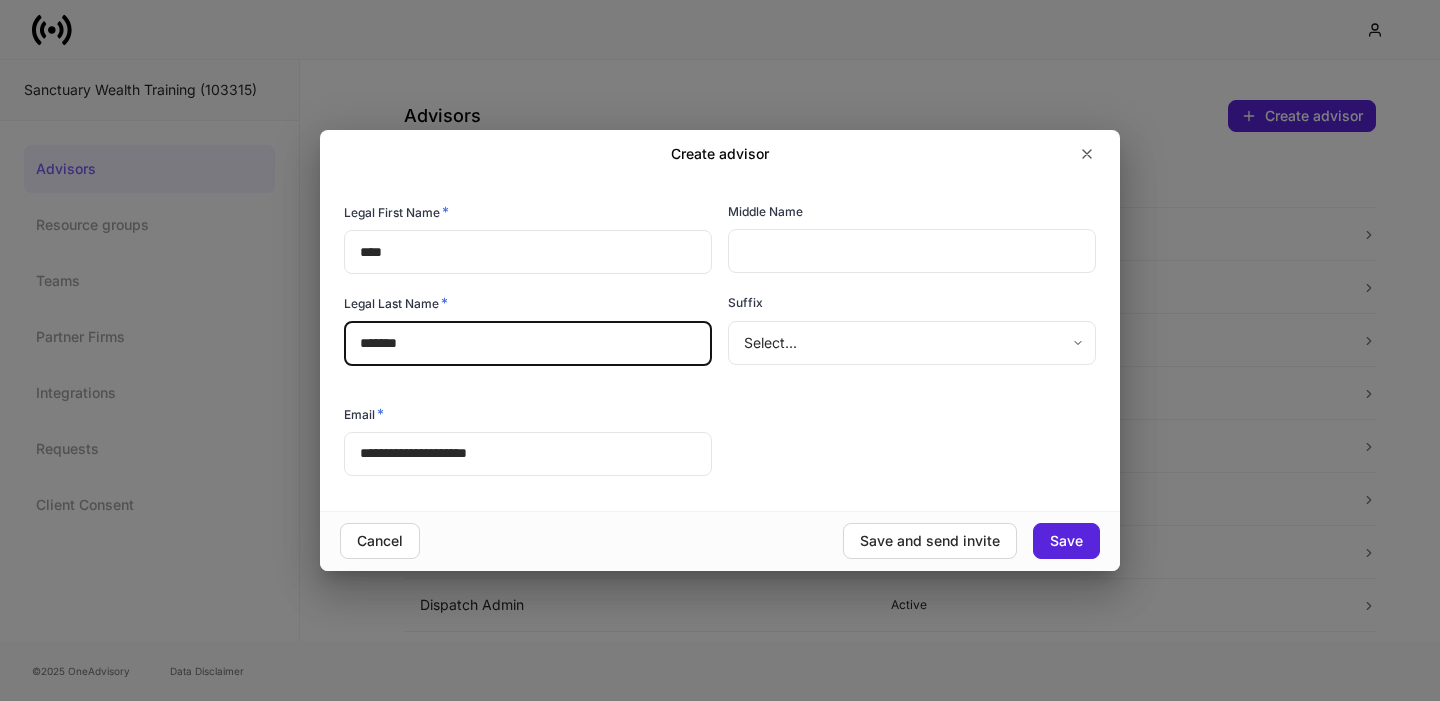 type on "*******" 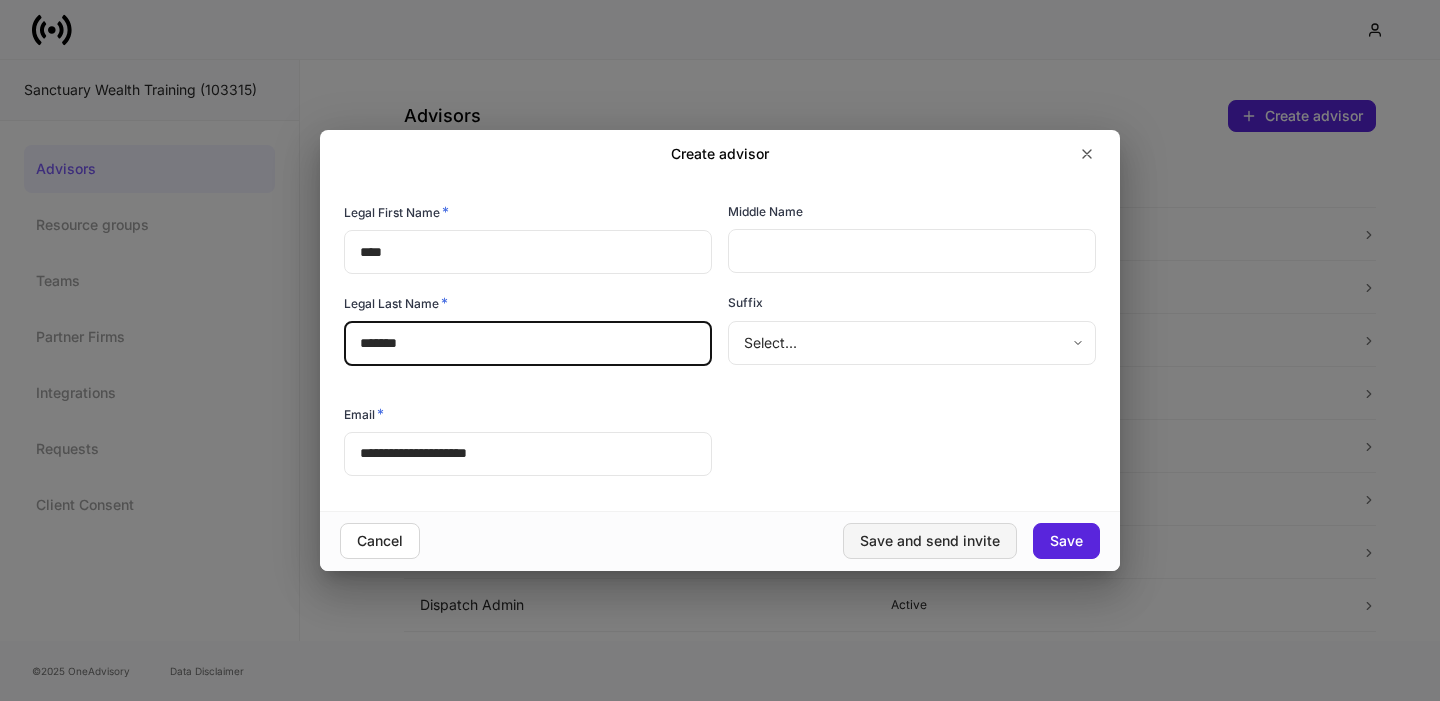 click on "Save and send invite" at bounding box center [930, 541] 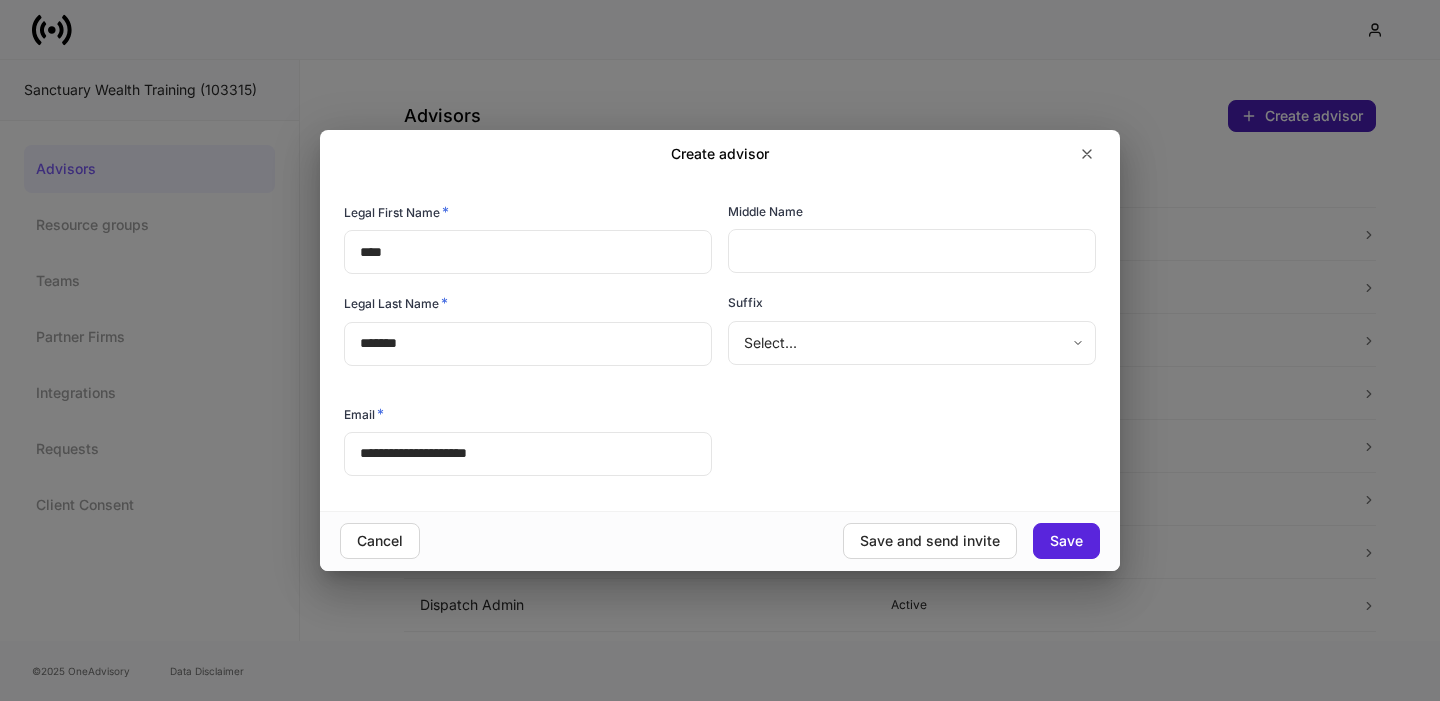 type 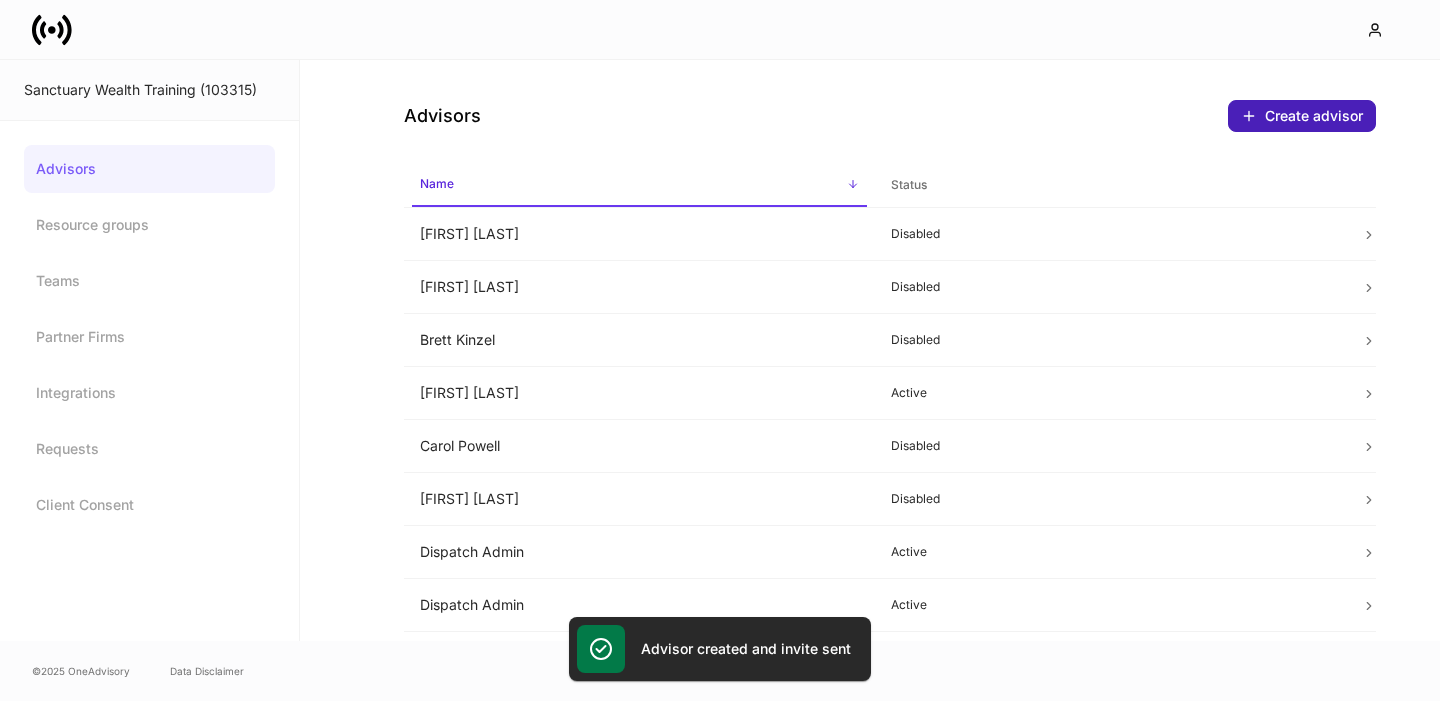click on "Create advisor" at bounding box center [1302, 116] 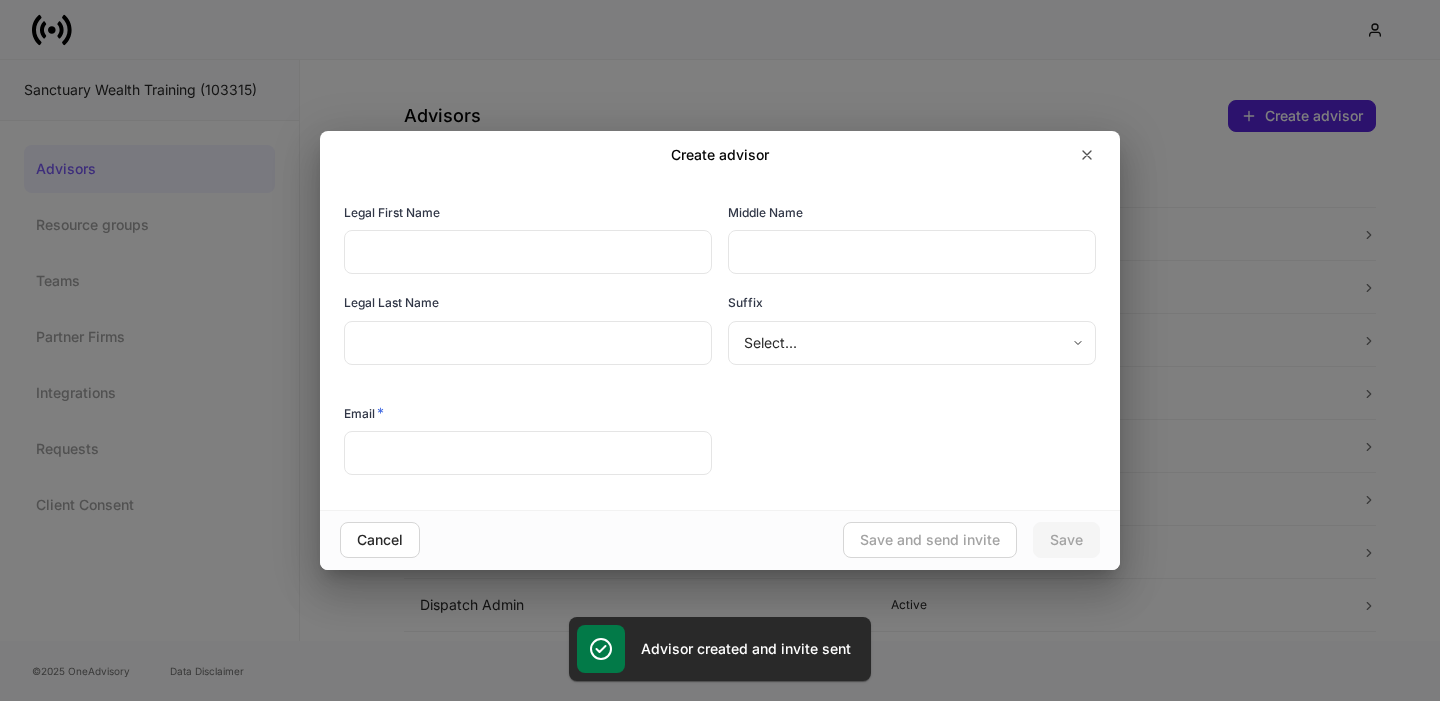 click at bounding box center (528, 252) 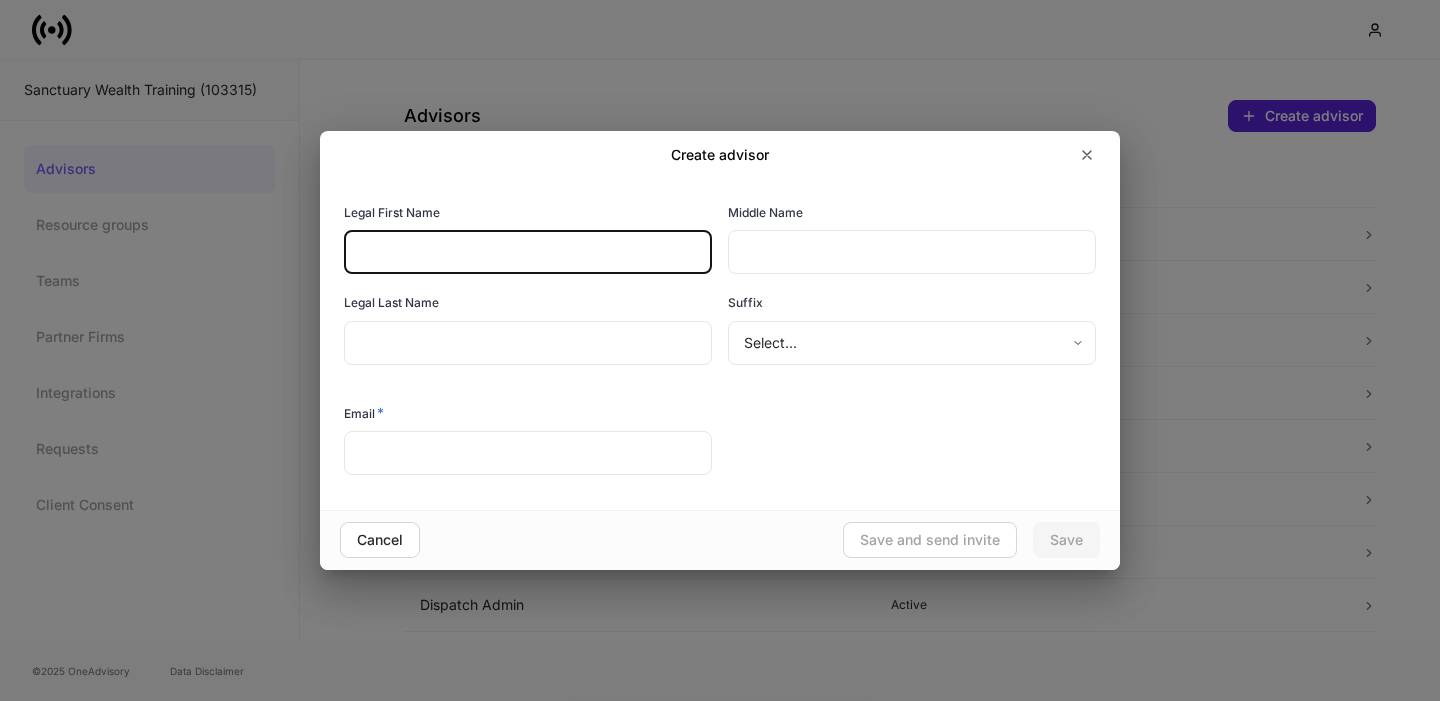 click at bounding box center (528, 252) 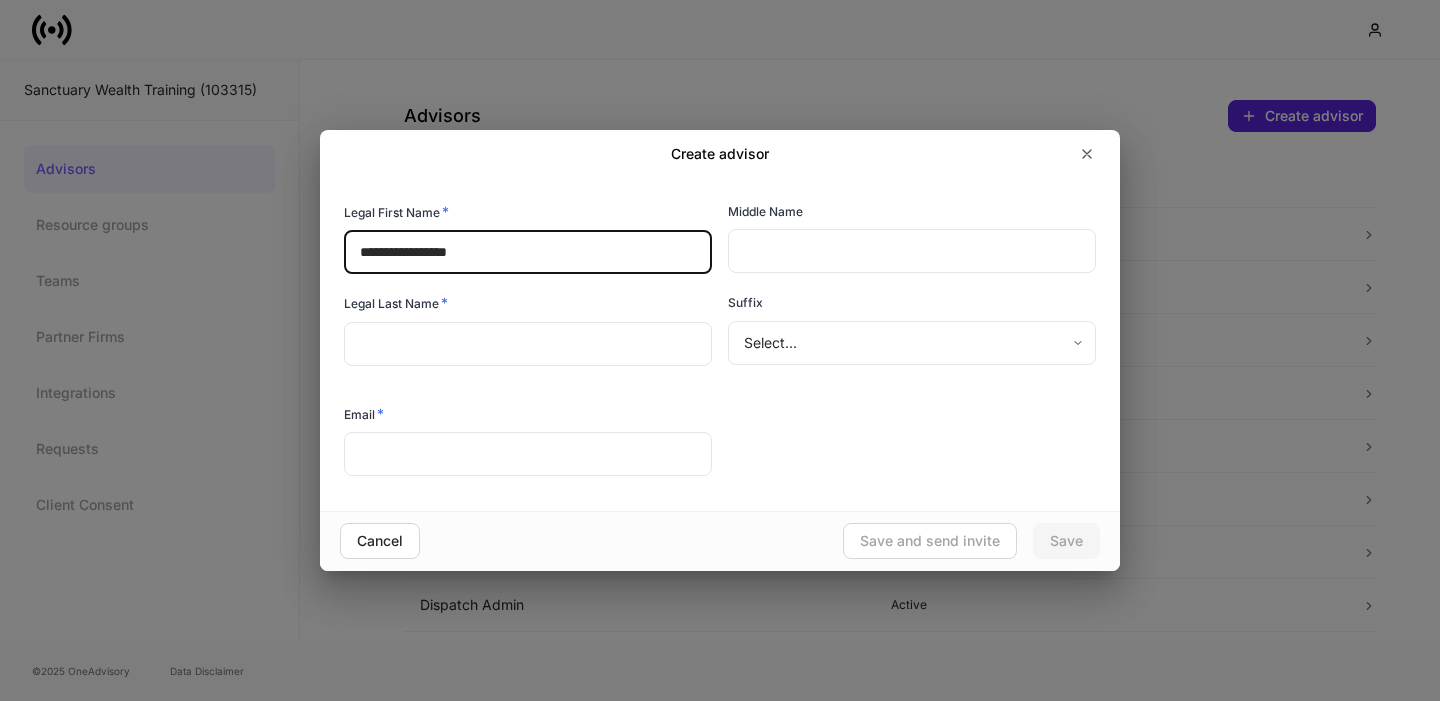 click on "**********" at bounding box center [528, 252] 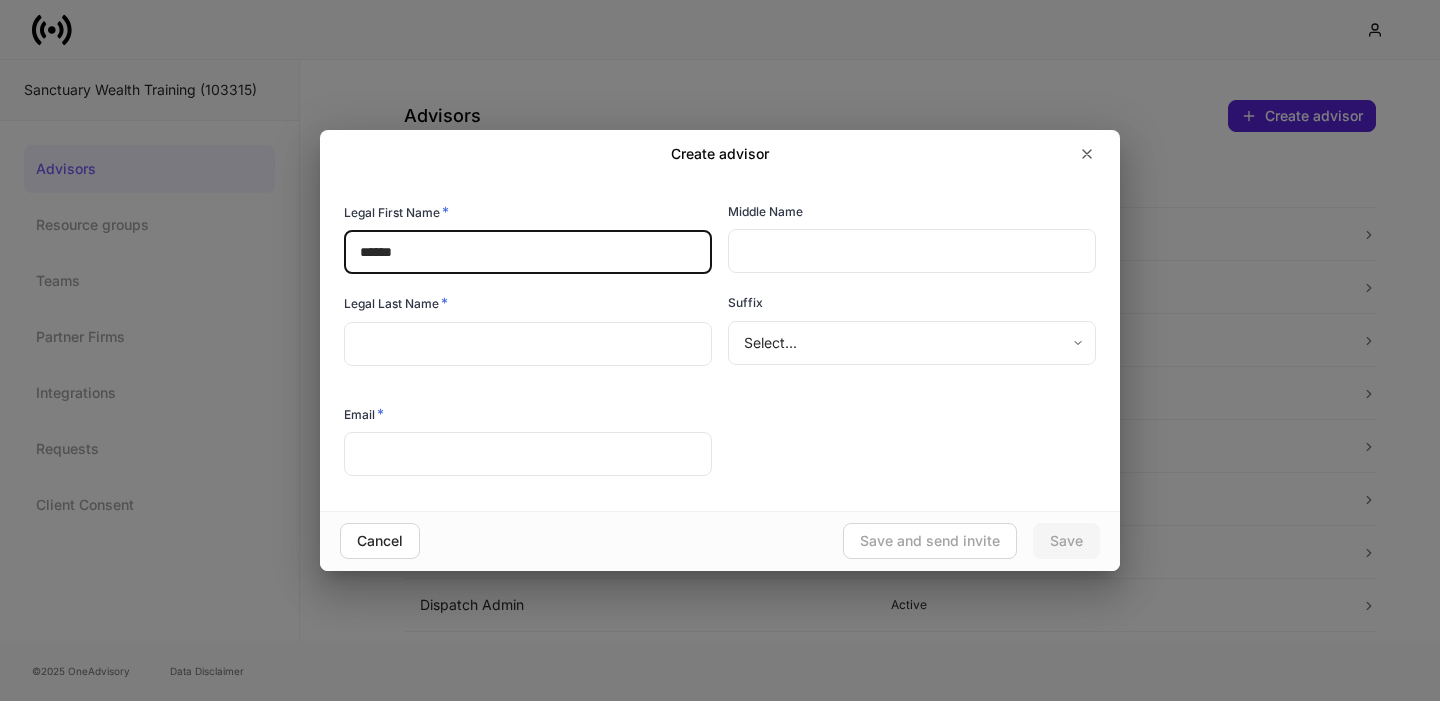 type on "******" 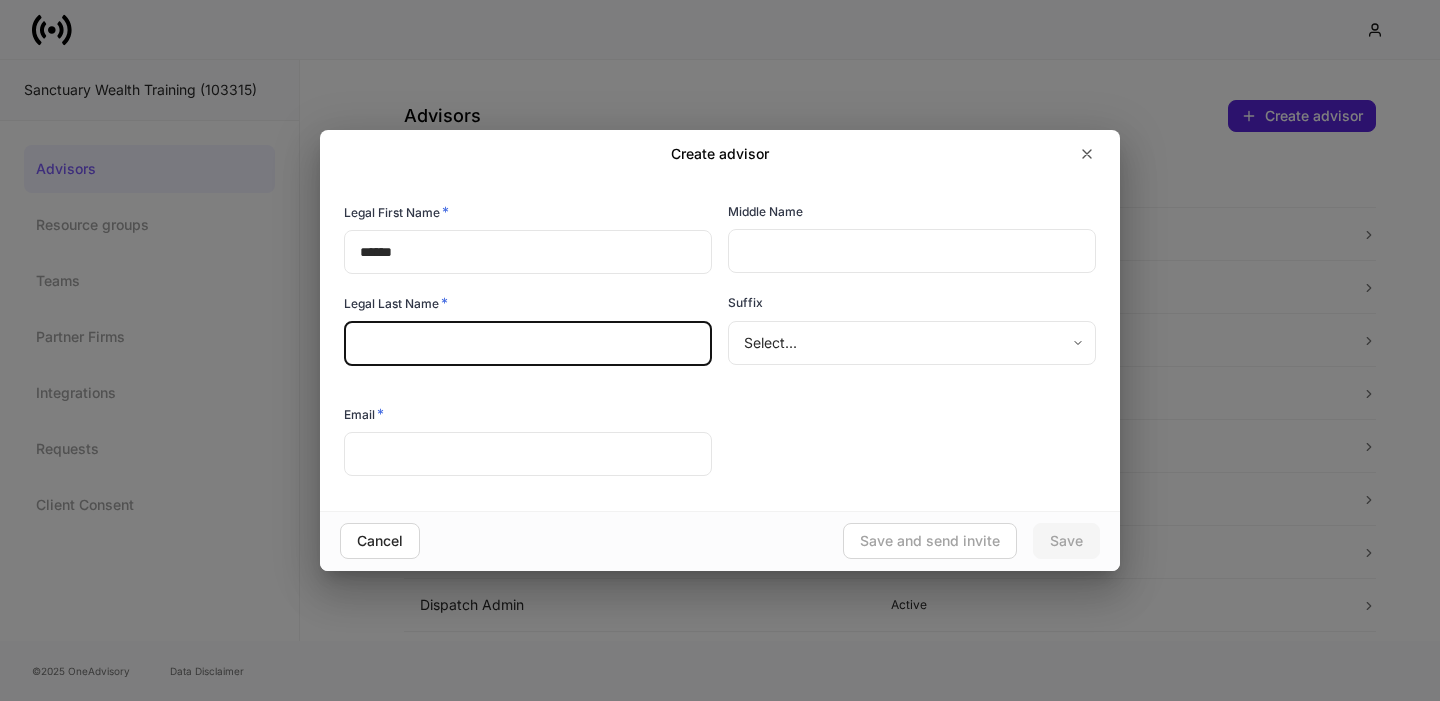 paste on "**********" 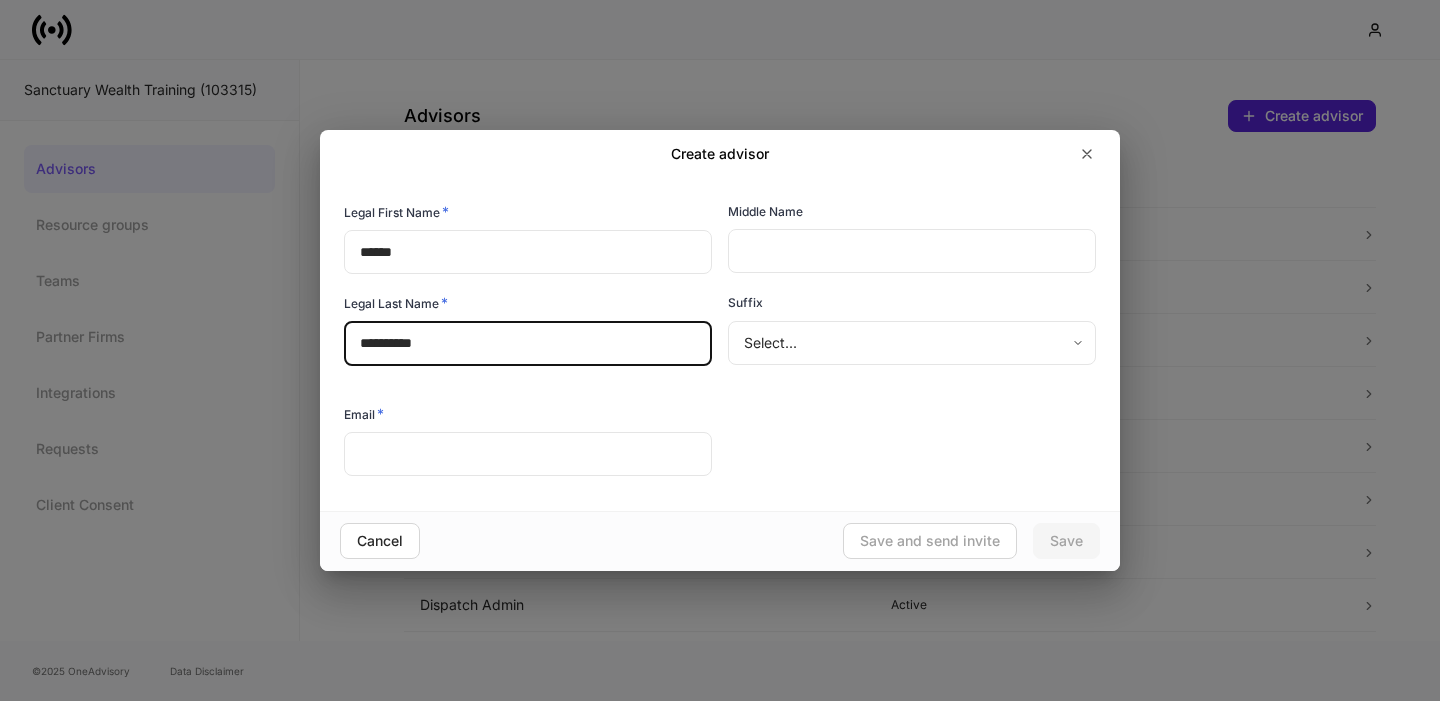 type on "**********" 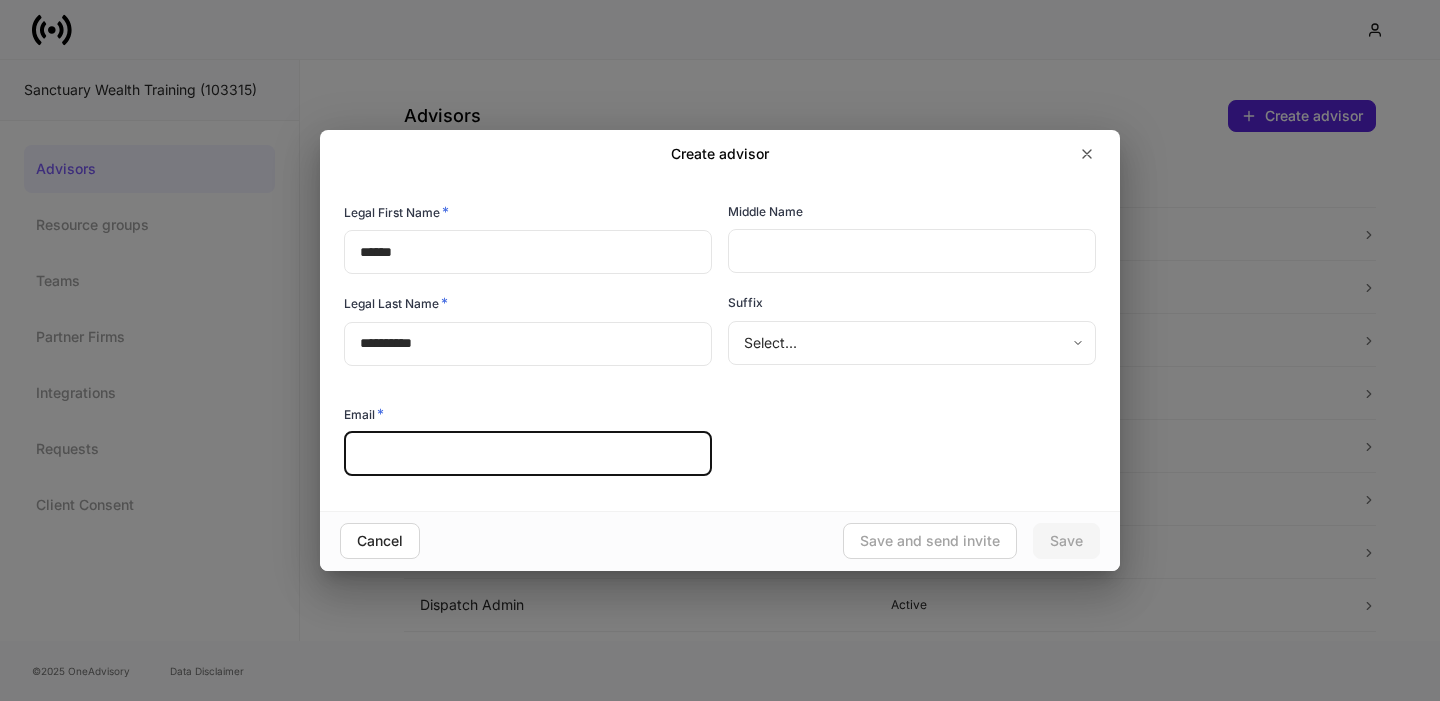 paste on "**********" 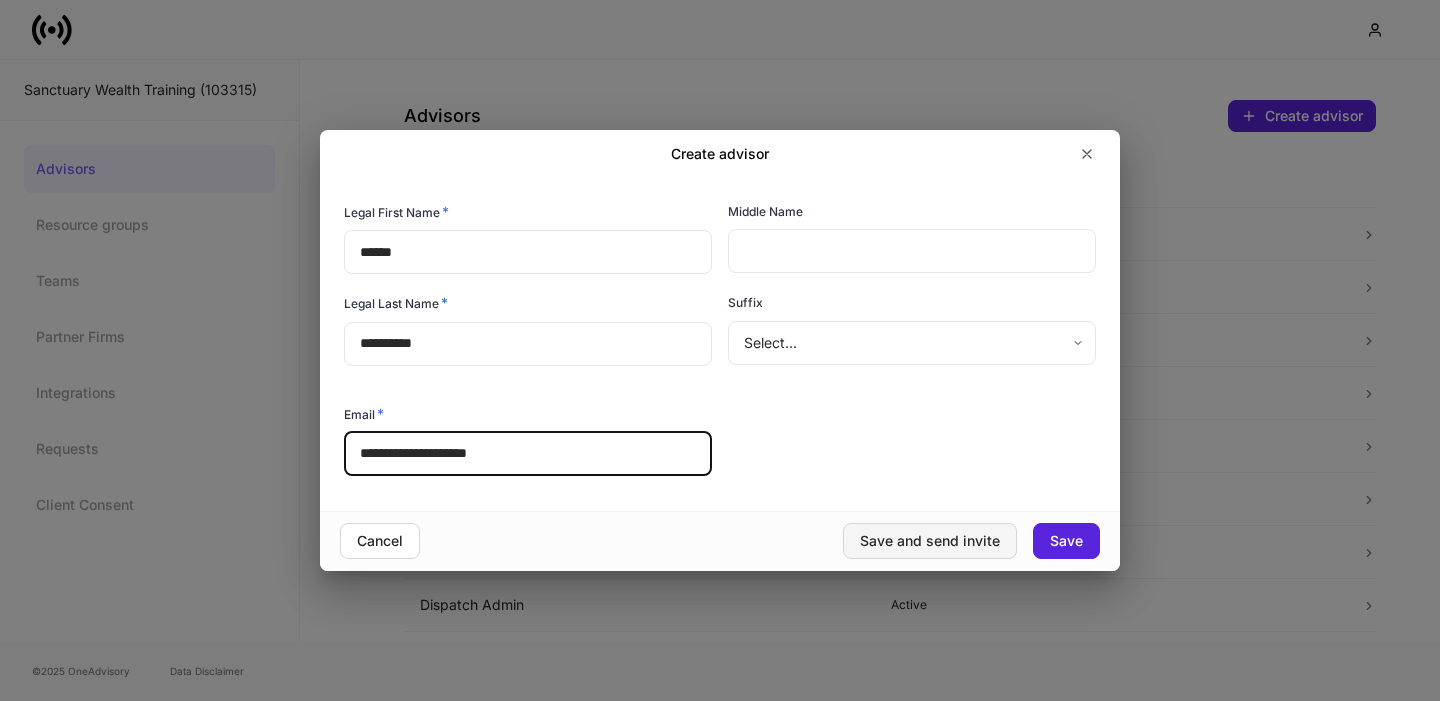 type on "**********" 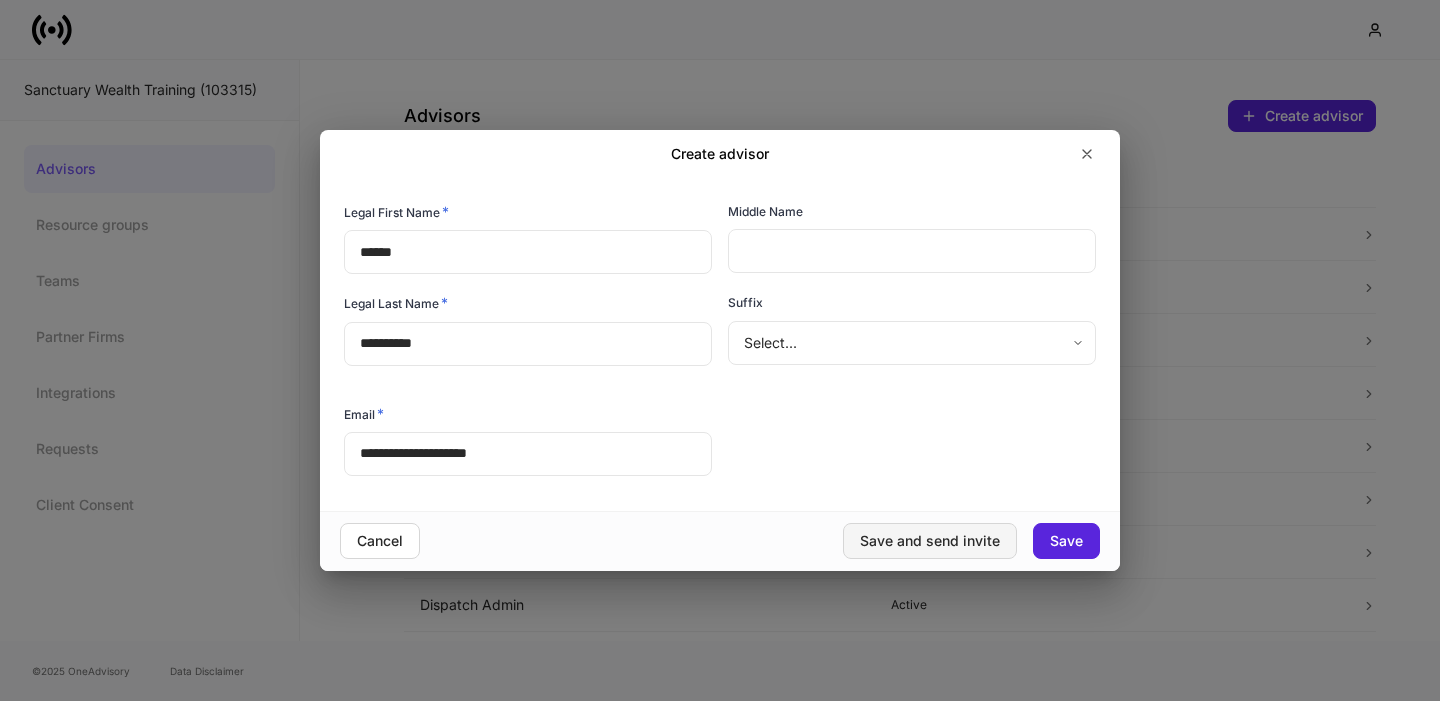 click on "Save and send invite" at bounding box center [930, 541] 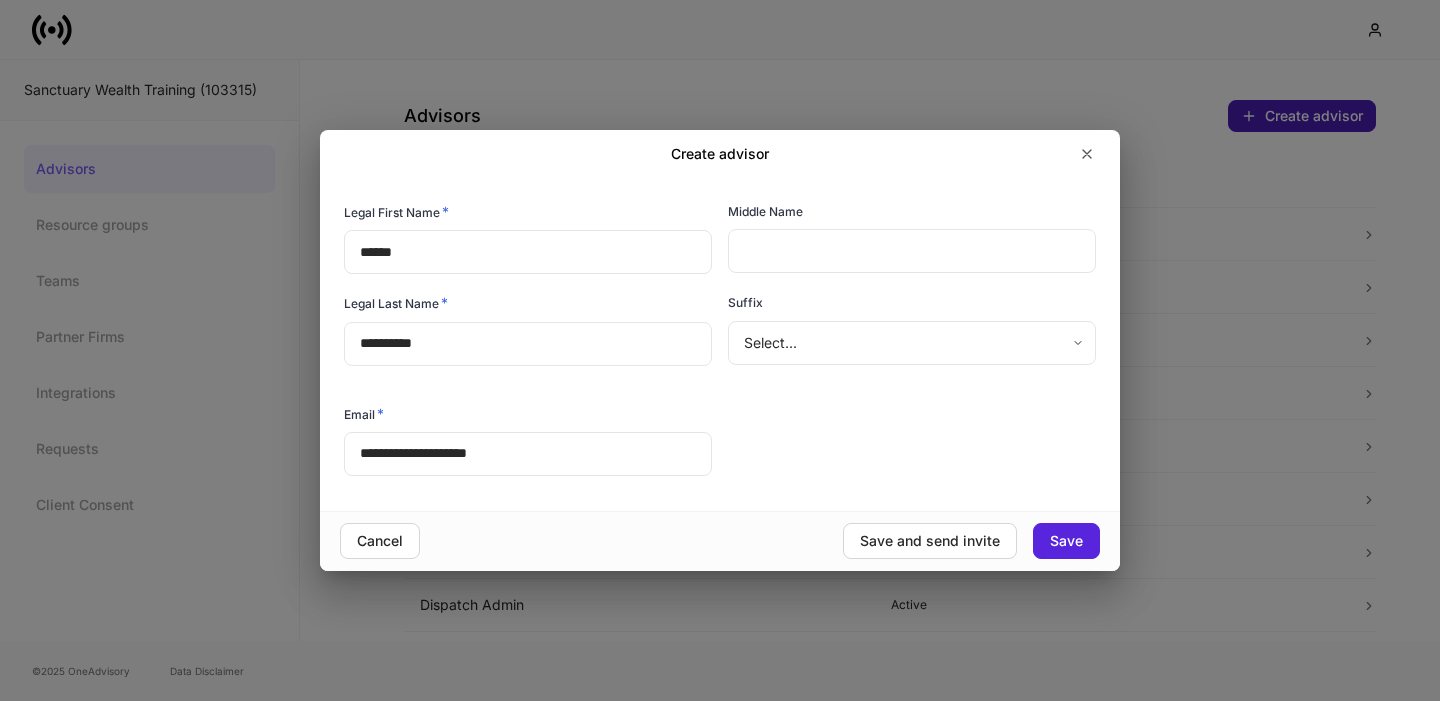 type 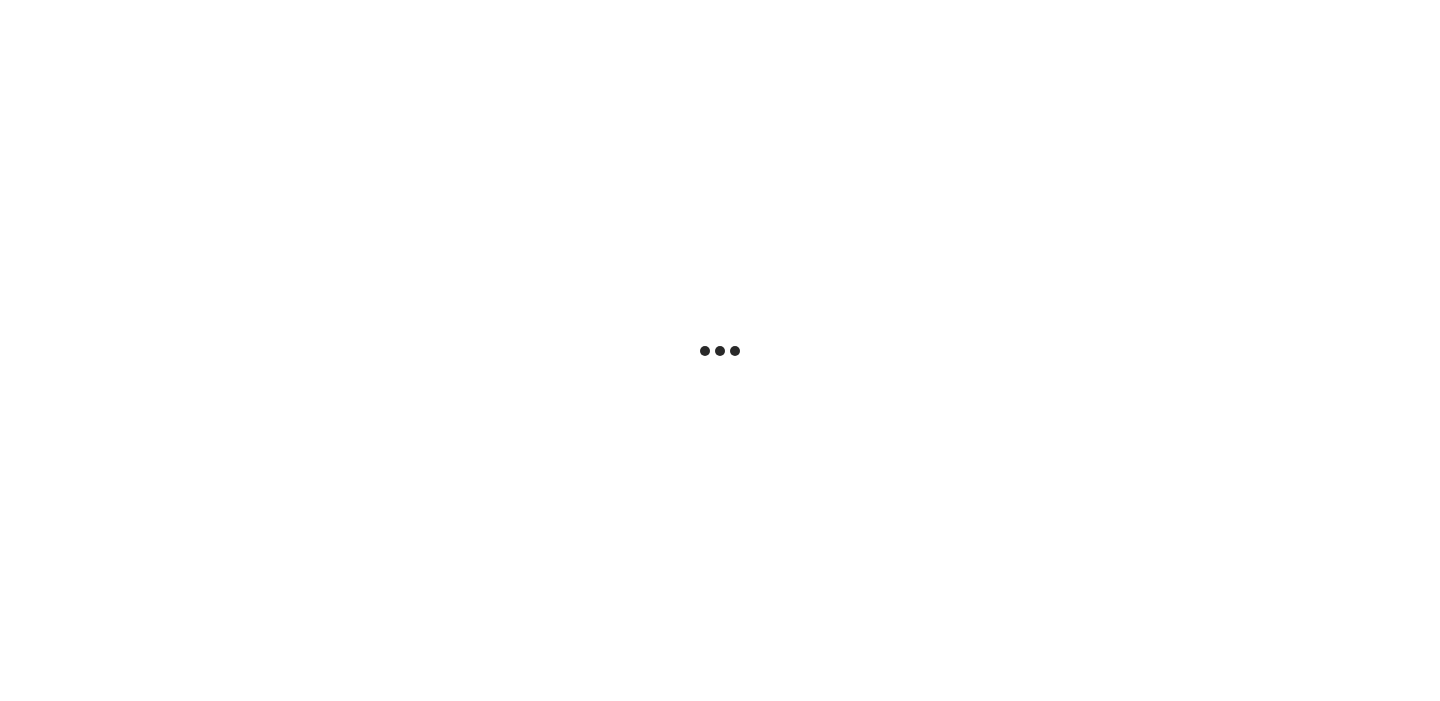 scroll, scrollTop: 0, scrollLeft: 0, axis: both 